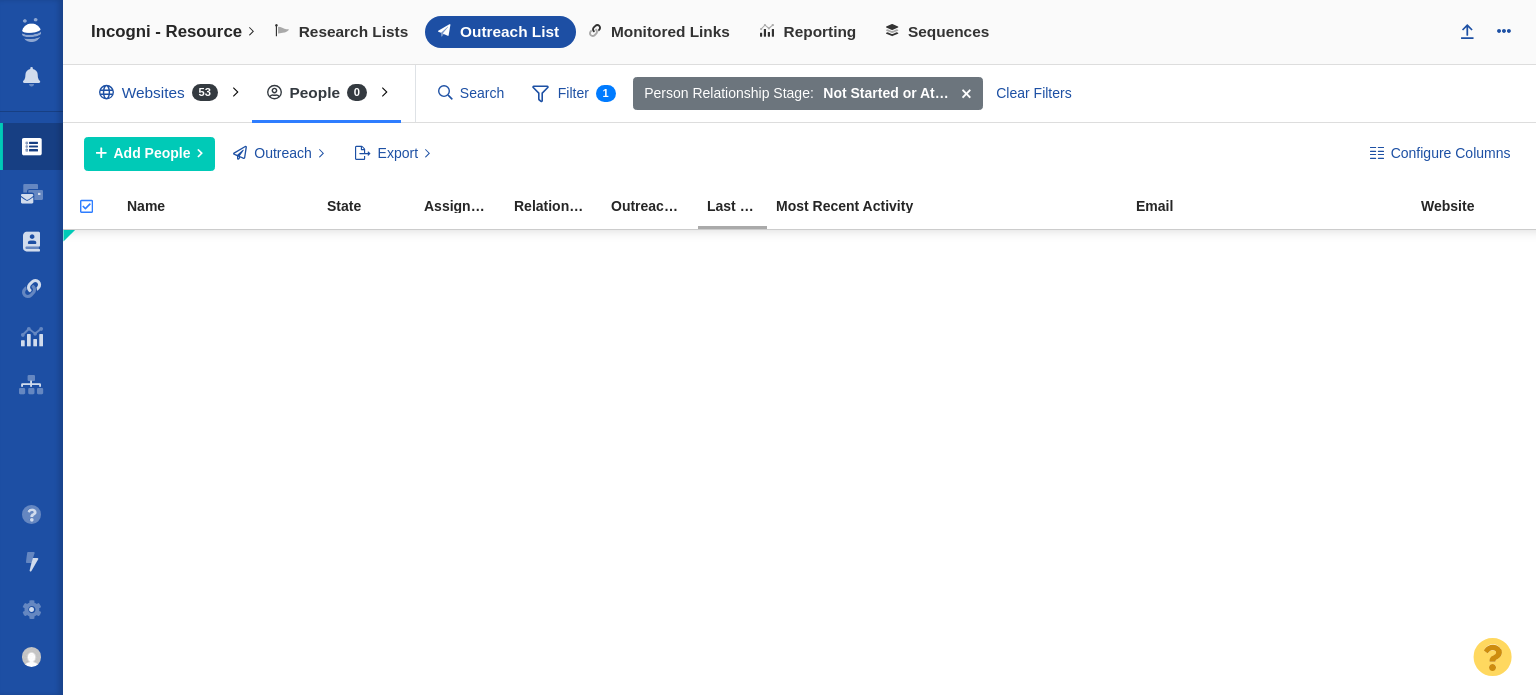 scroll, scrollTop: 0, scrollLeft: 0, axis: both 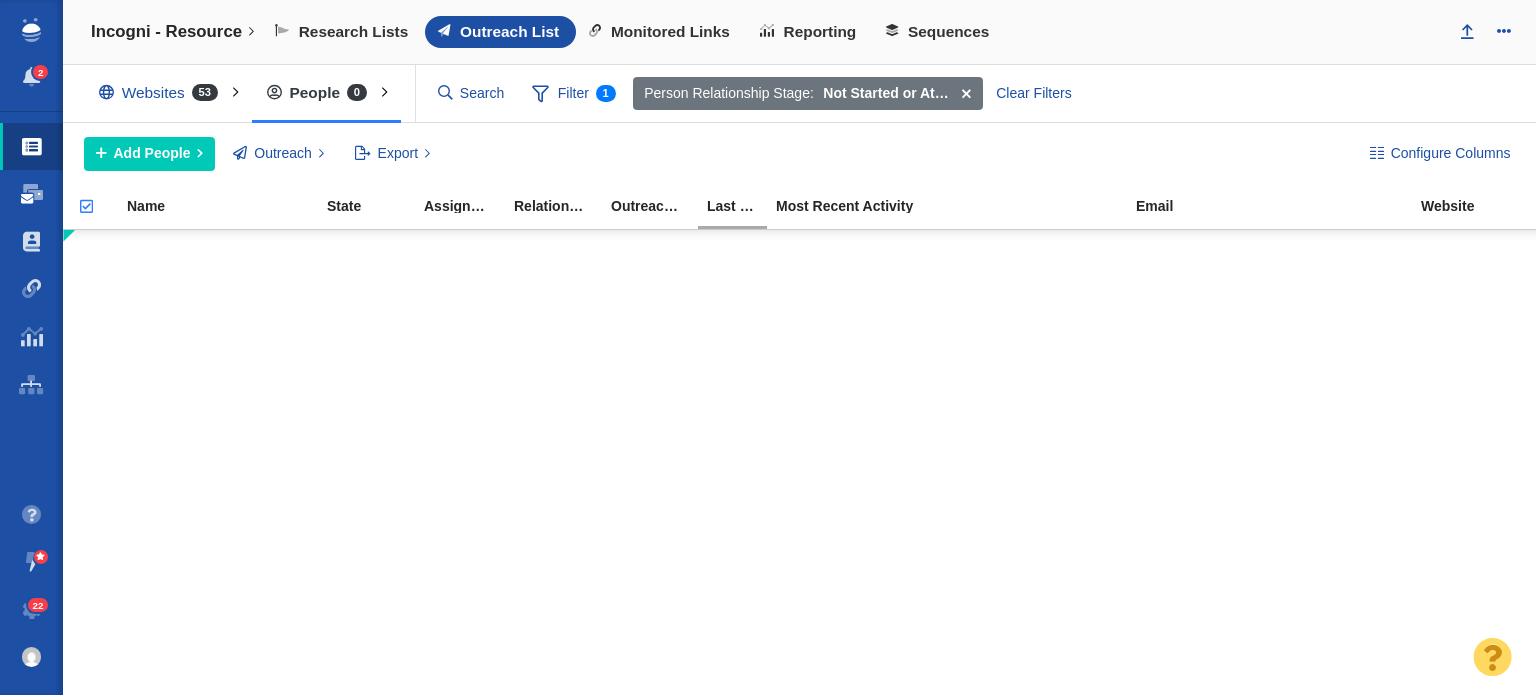 click on "Dashboard" at bounding box center [31, 194] 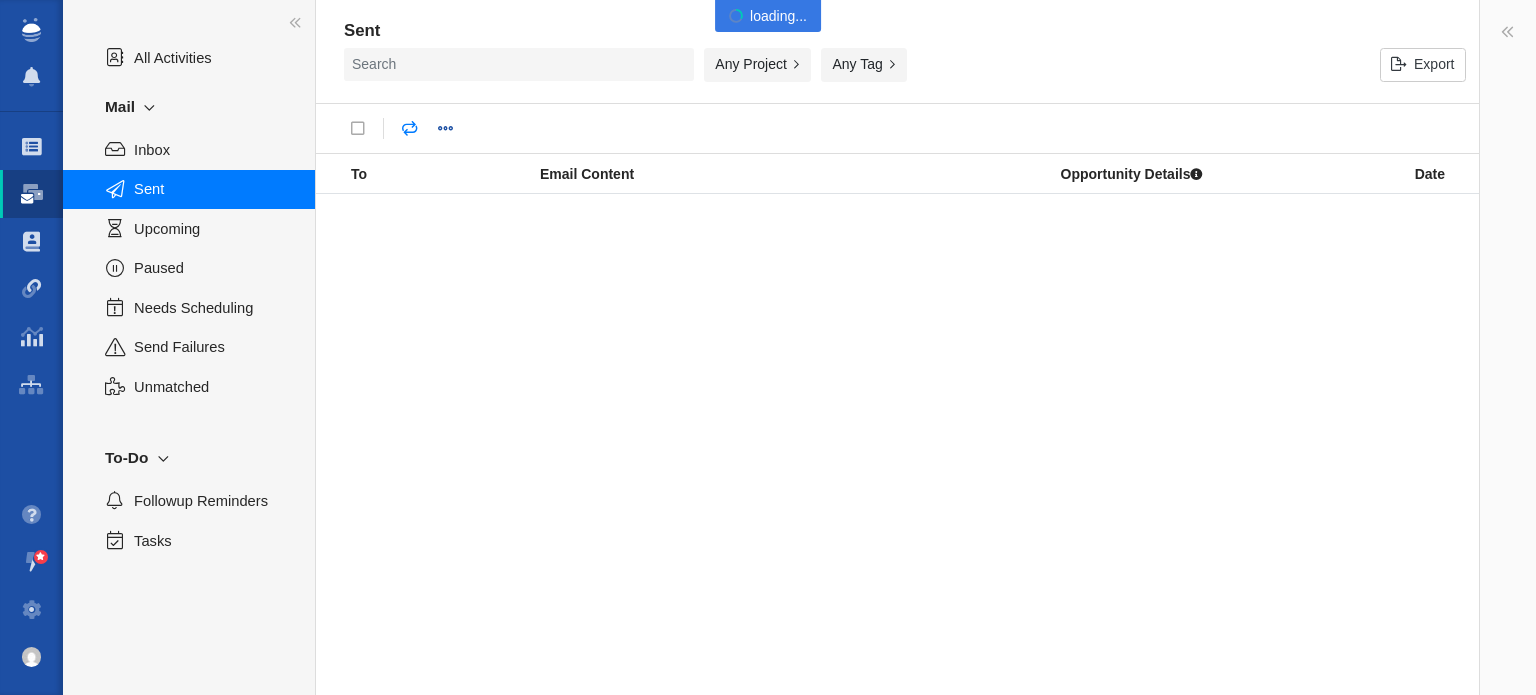 scroll, scrollTop: 0, scrollLeft: 0, axis: both 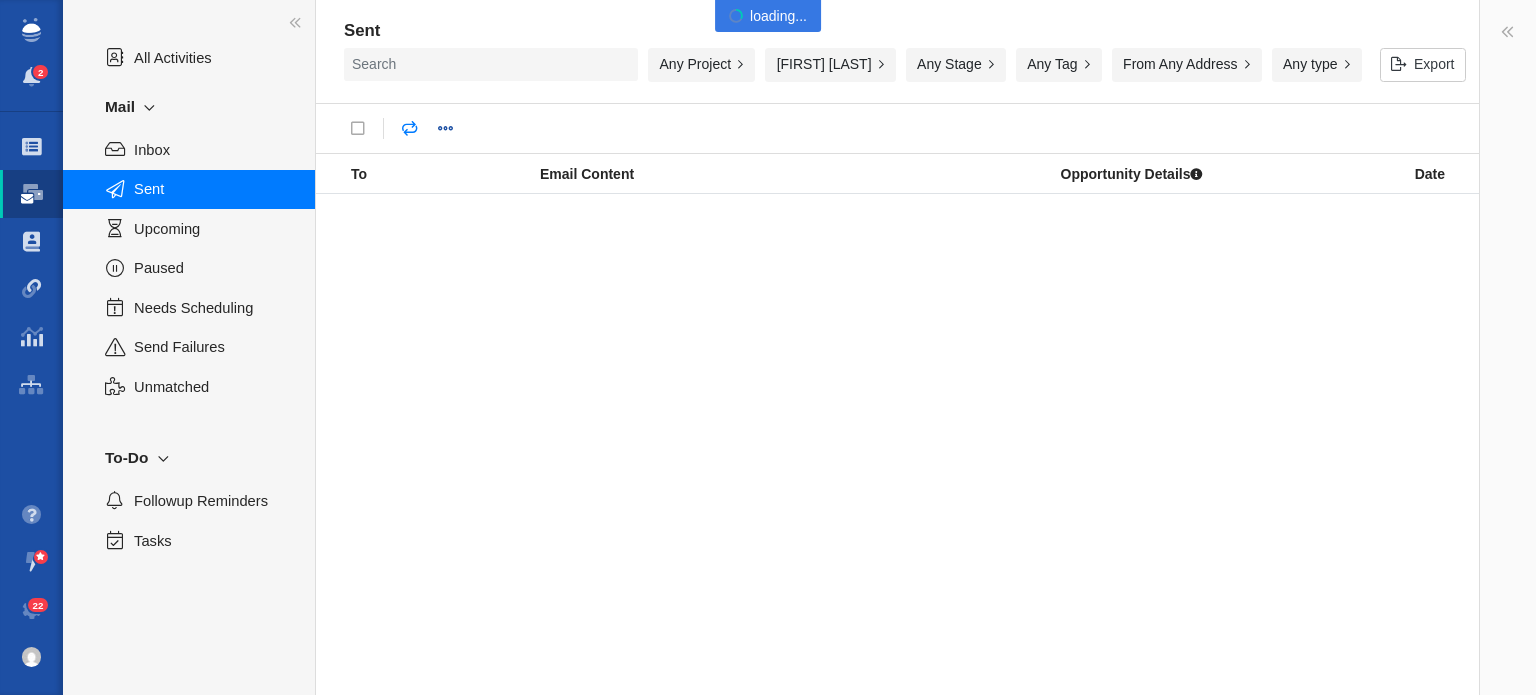 click on "Any Project" at bounding box center (701, 65) 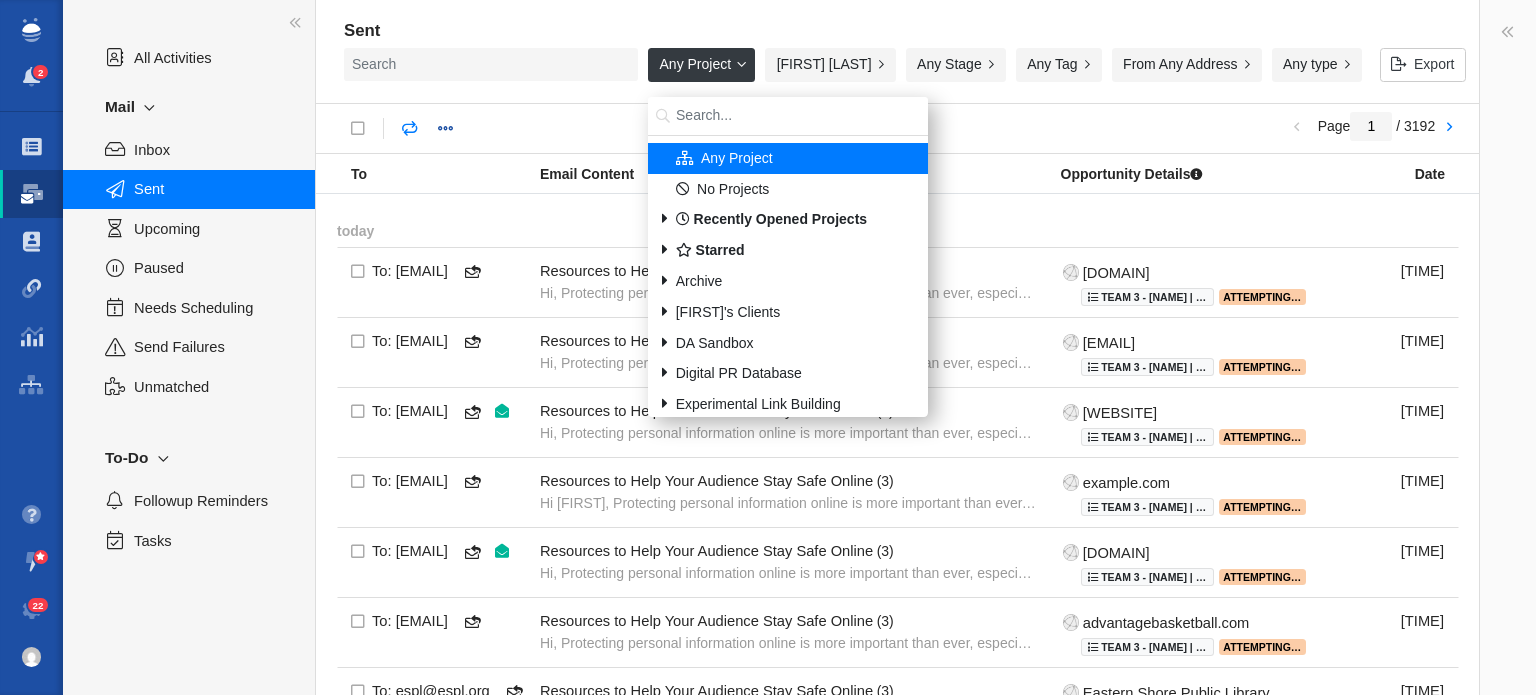 click on "Any Project" at bounding box center (701, 65) 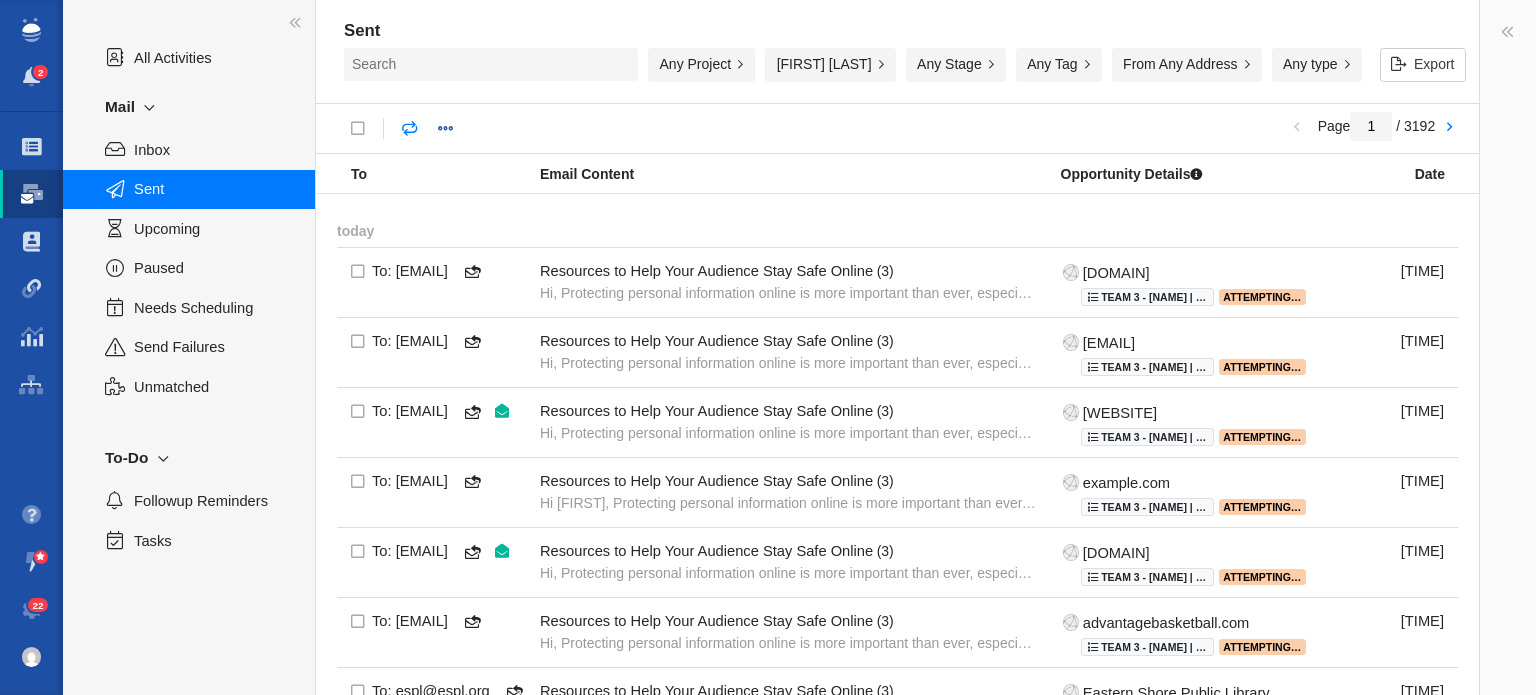 click on "Any Project" at bounding box center (701, 65) 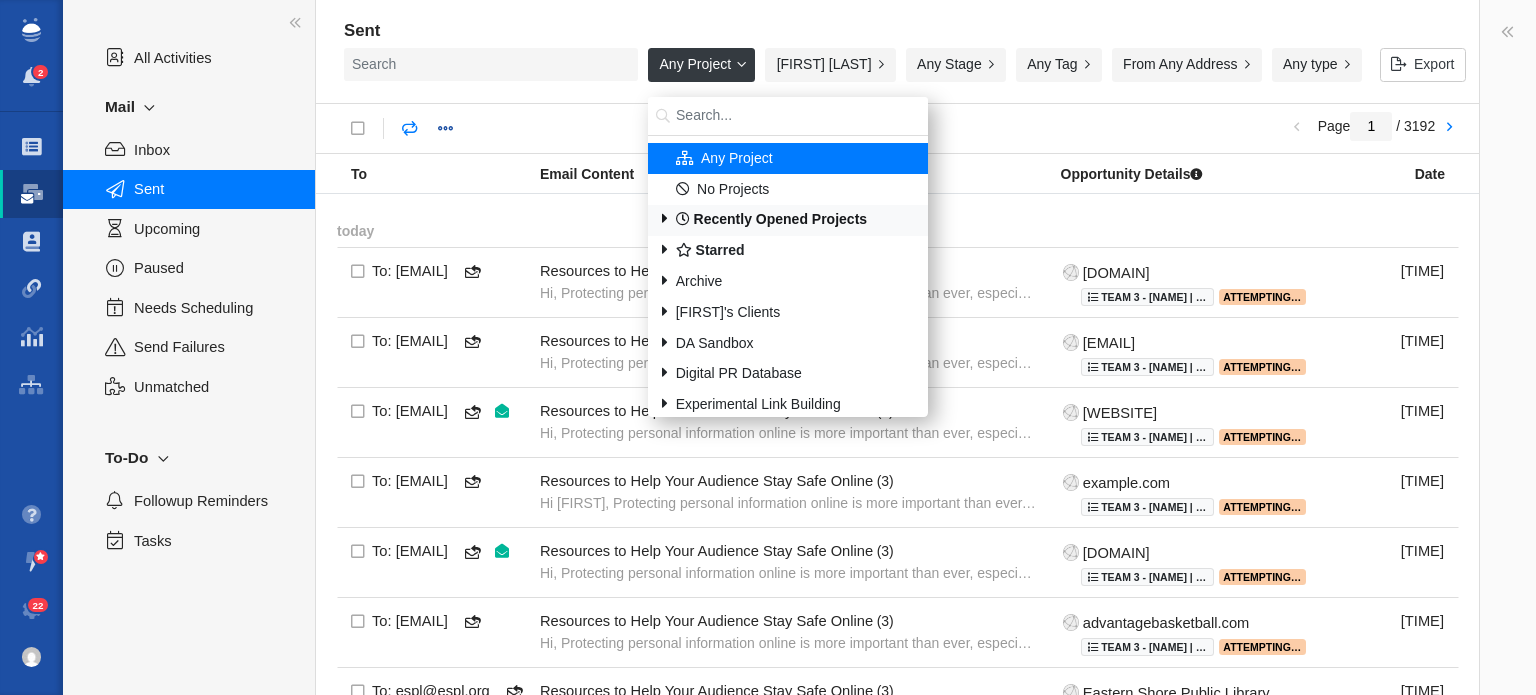 click on "Recently Opened Projects" at bounding box center (771, 219) 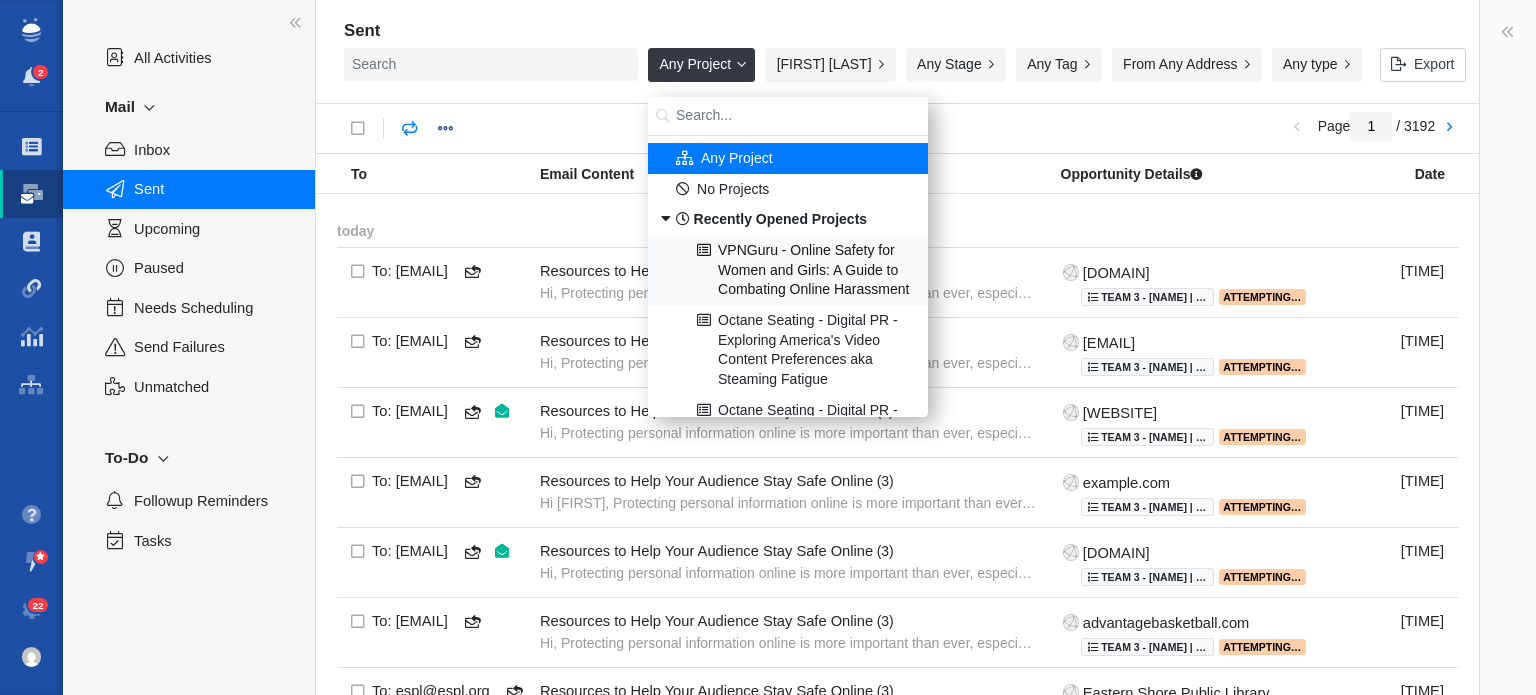 scroll, scrollTop: 200, scrollLeft: 0, axis: vertical 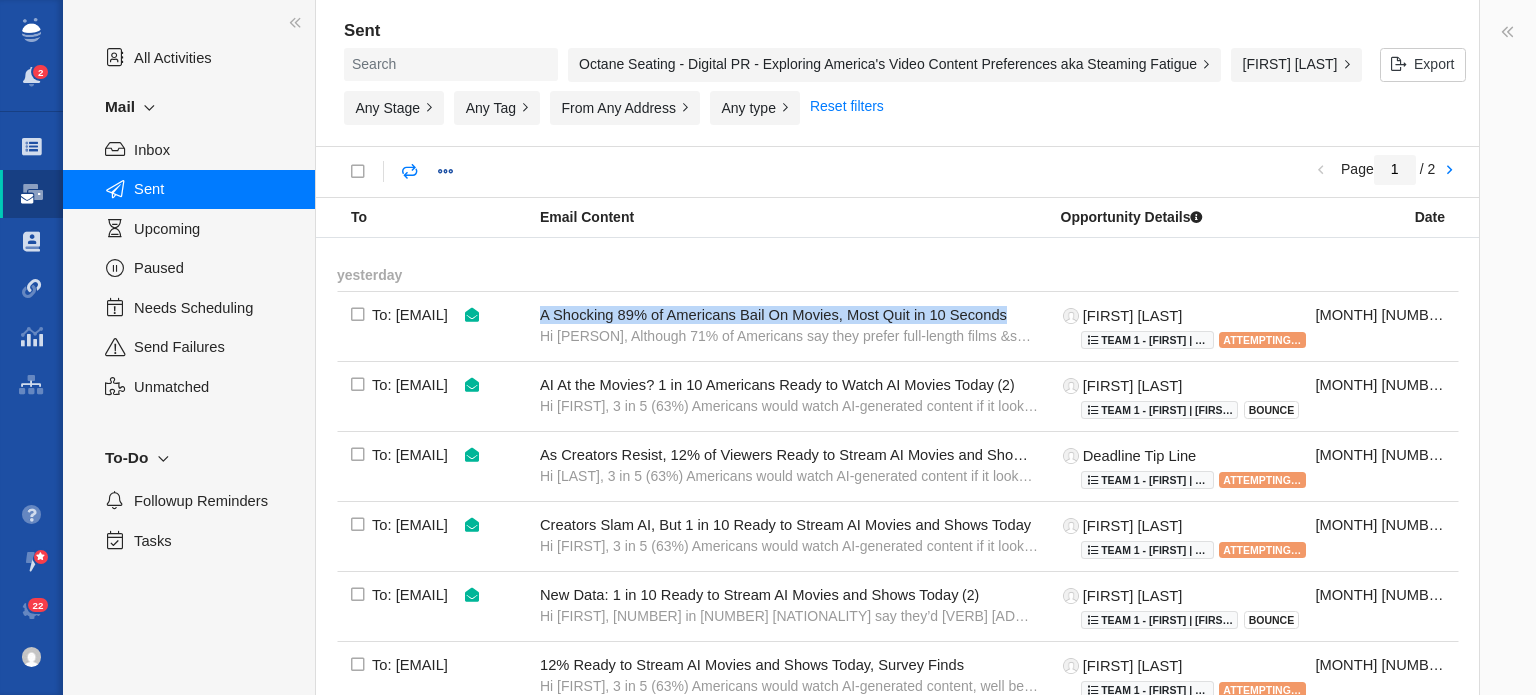 drag, startPoint x: 568, startPoint y: 307, endPoint x: 1006, endPoint y: 260, distance: 440.51447 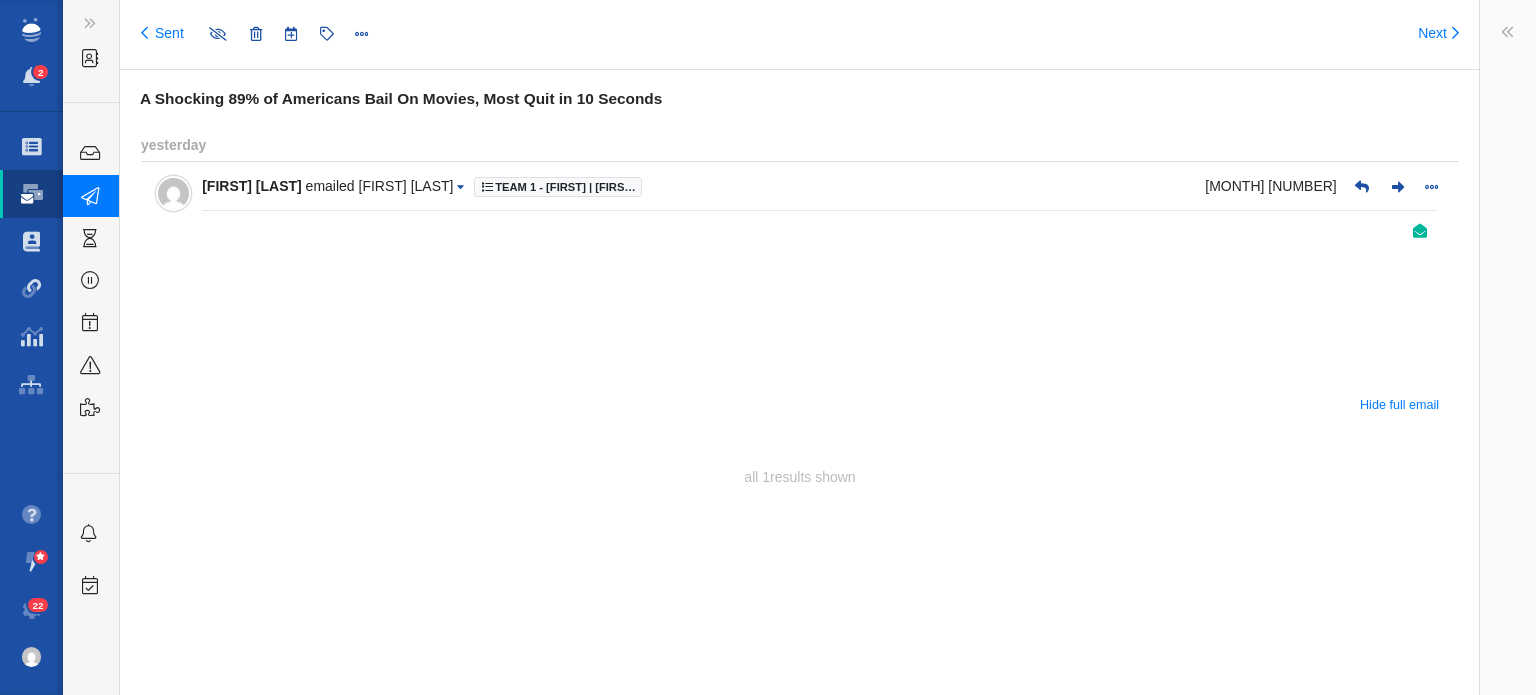 type on "message:1412574564" 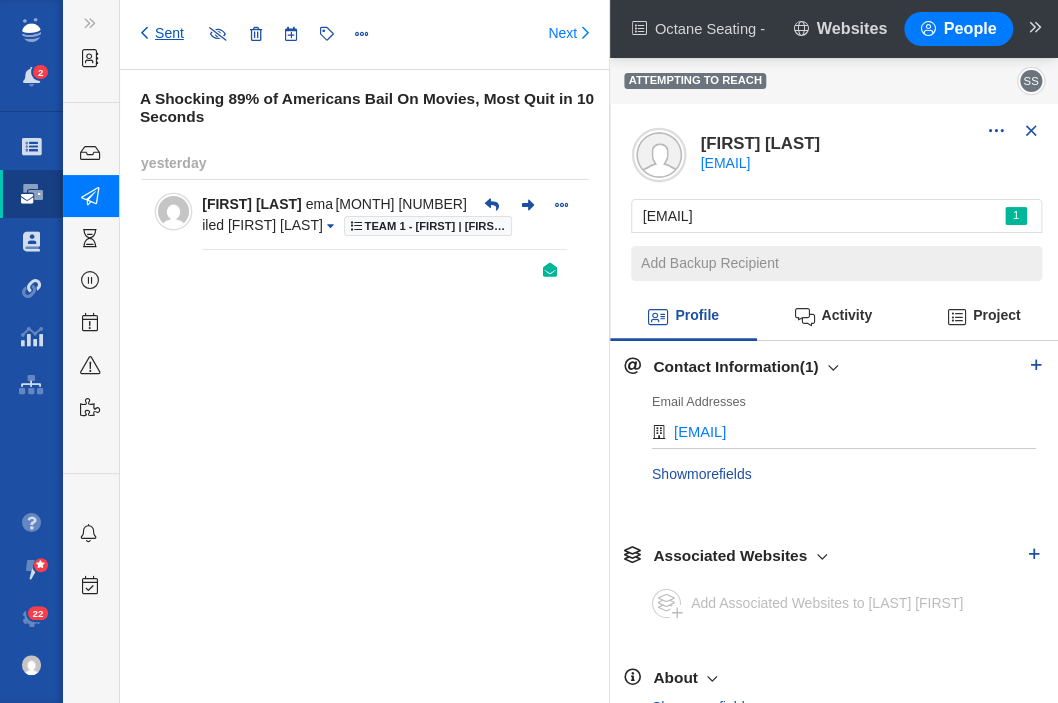 click on "Sent" at bounding box center (162, 34) 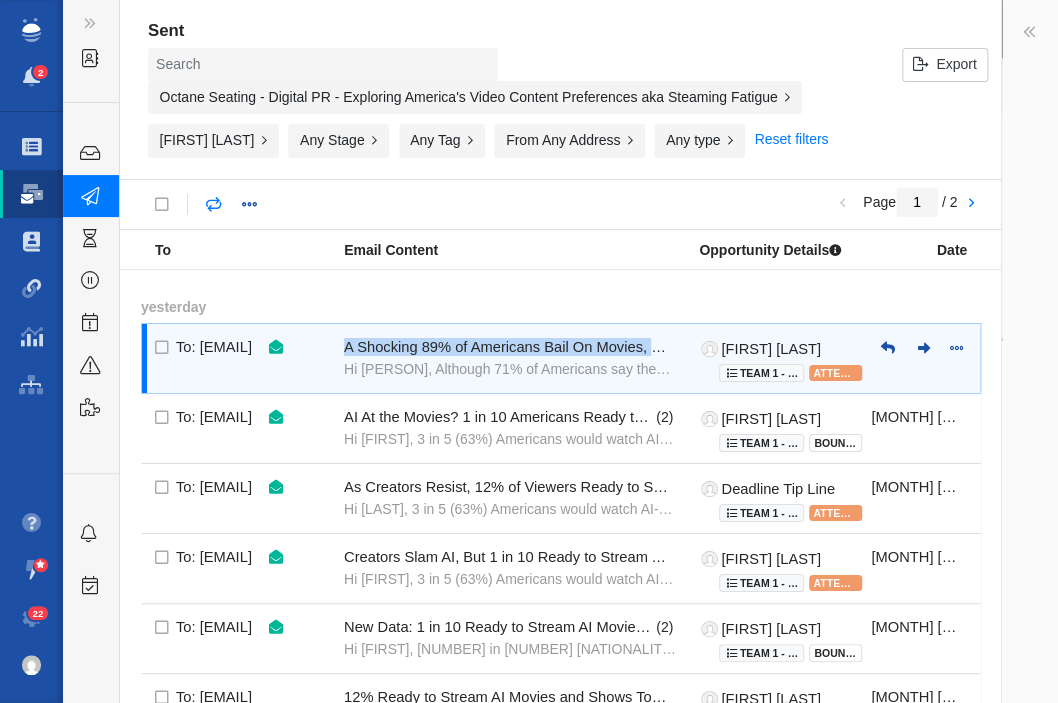 type 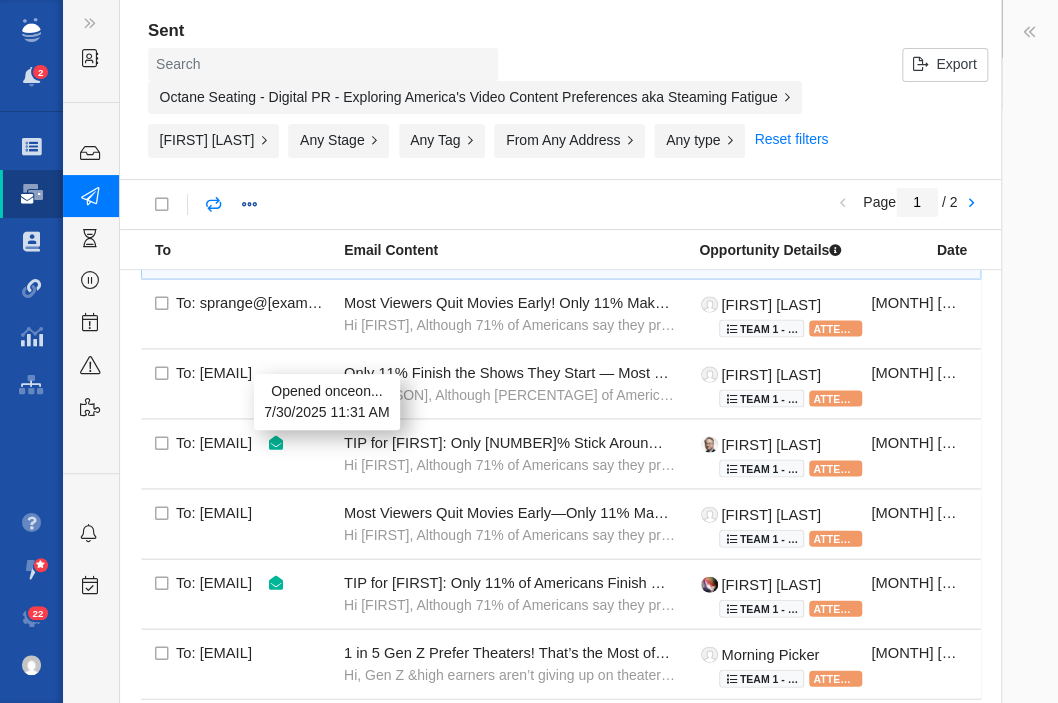 scroll, scrollTop: 1456, scrollLeft: 0, axis: vertical 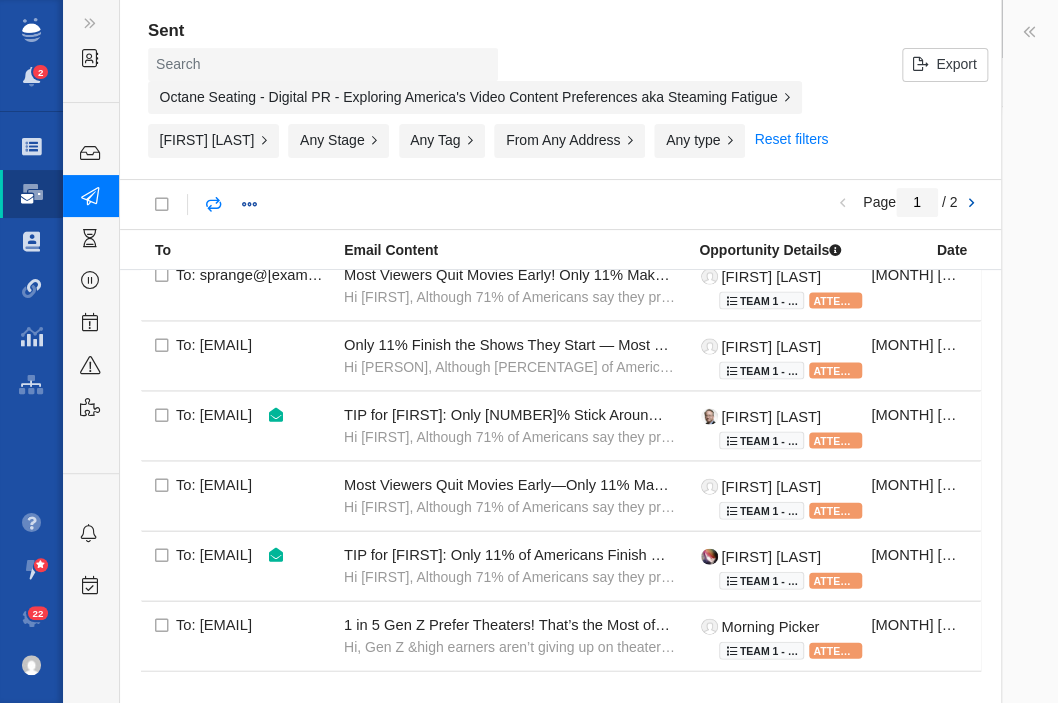 click at bounding box center [971, 204] 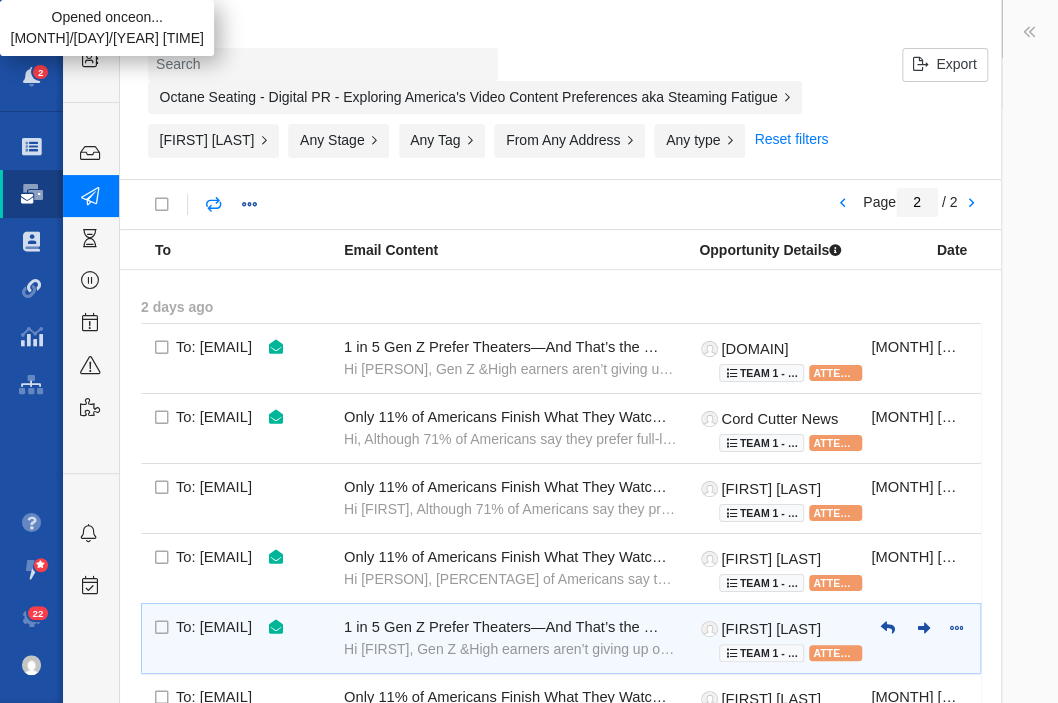 scroll, scrollTop: 72, scrollLeft: 0, axis: vertical 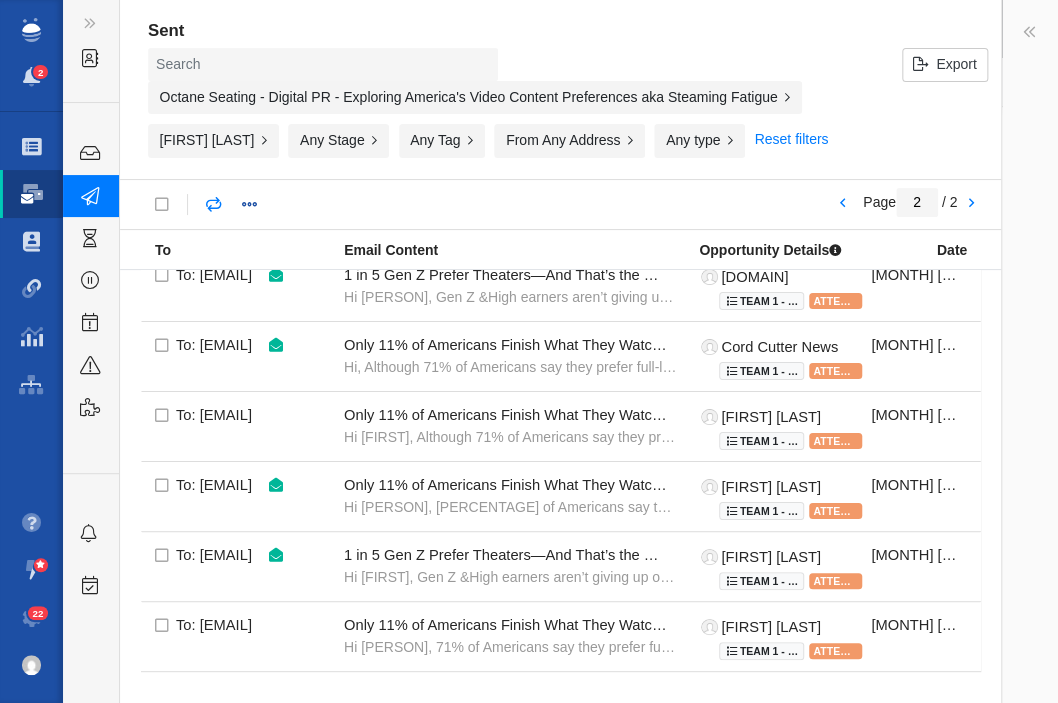 click on "Octane Seating - Digital PR - Exploring America's Video Content Preferences aka Steaming Fatigue" at bounding box center (475, 98) 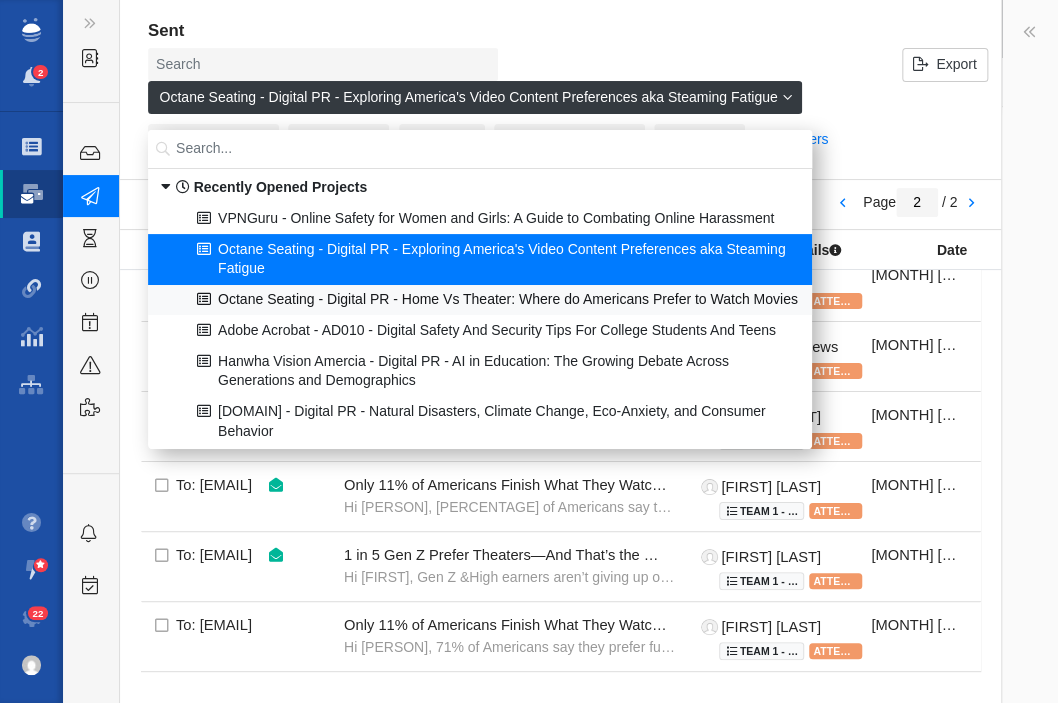 scroll, scrollTop: 100, scrollLeft: 0, axis: vertical 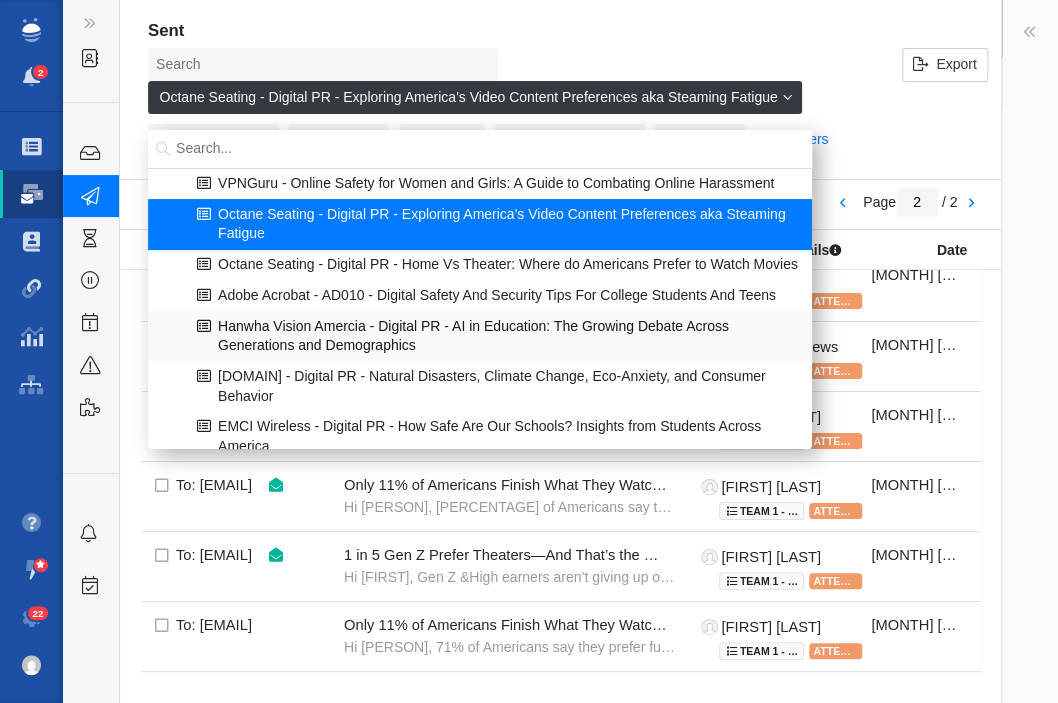 click on "Hanwha Vision Amercia - Digital PR - AI in Education: The Growing Debate Across Generations and Demographics" at bounding box center [480, 336] 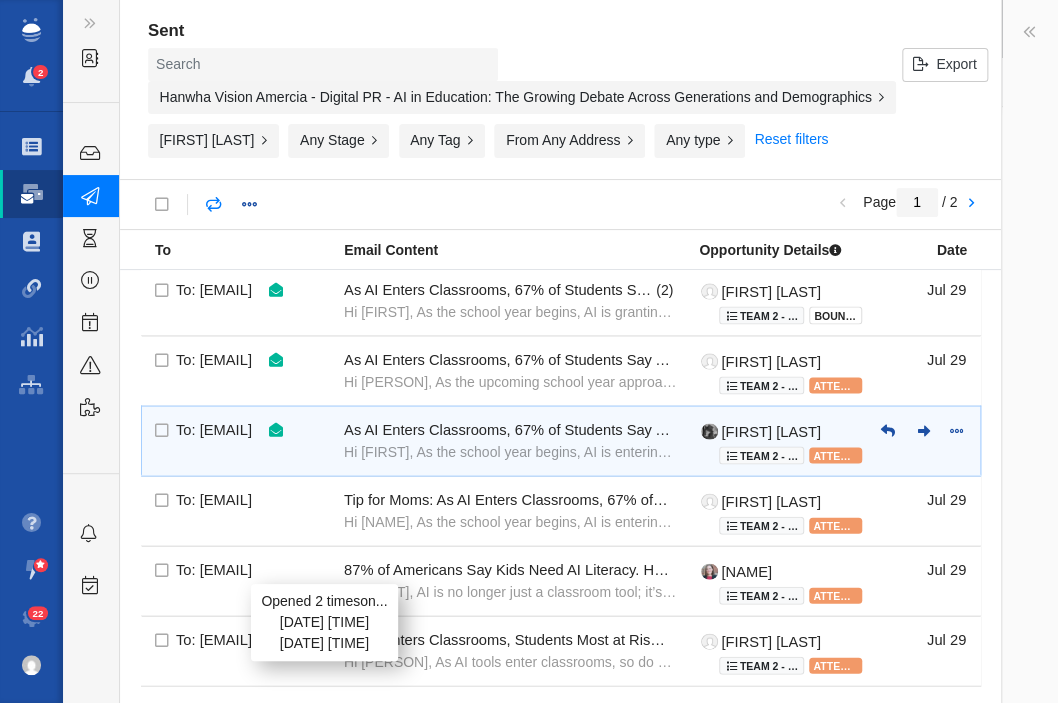 scroll, scrollTop: 1456, scrollLeft: 0, axis: vertical 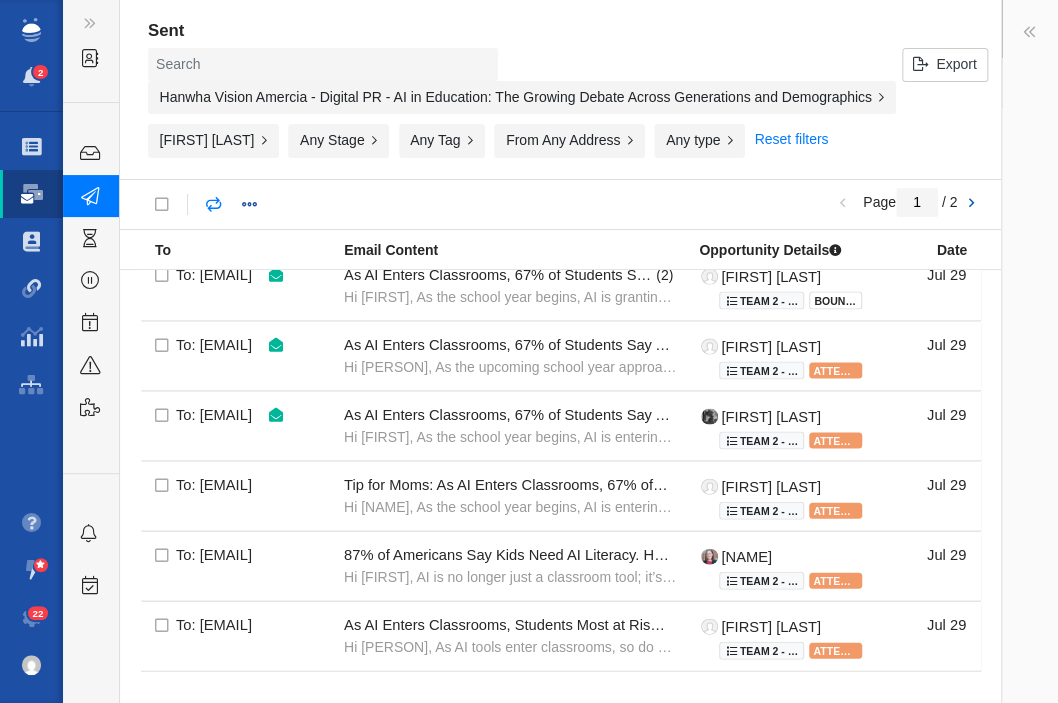 click at bounding box center [971, 204] 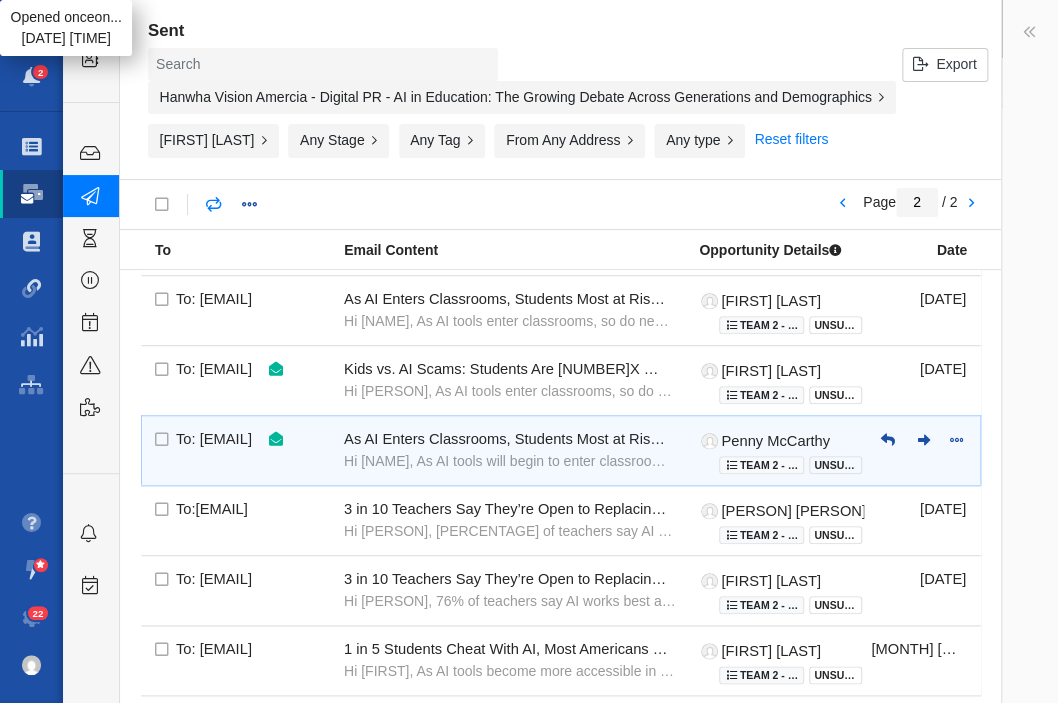 scroll, scrollTop: 668, scrollLeft: 0, axis: vertical 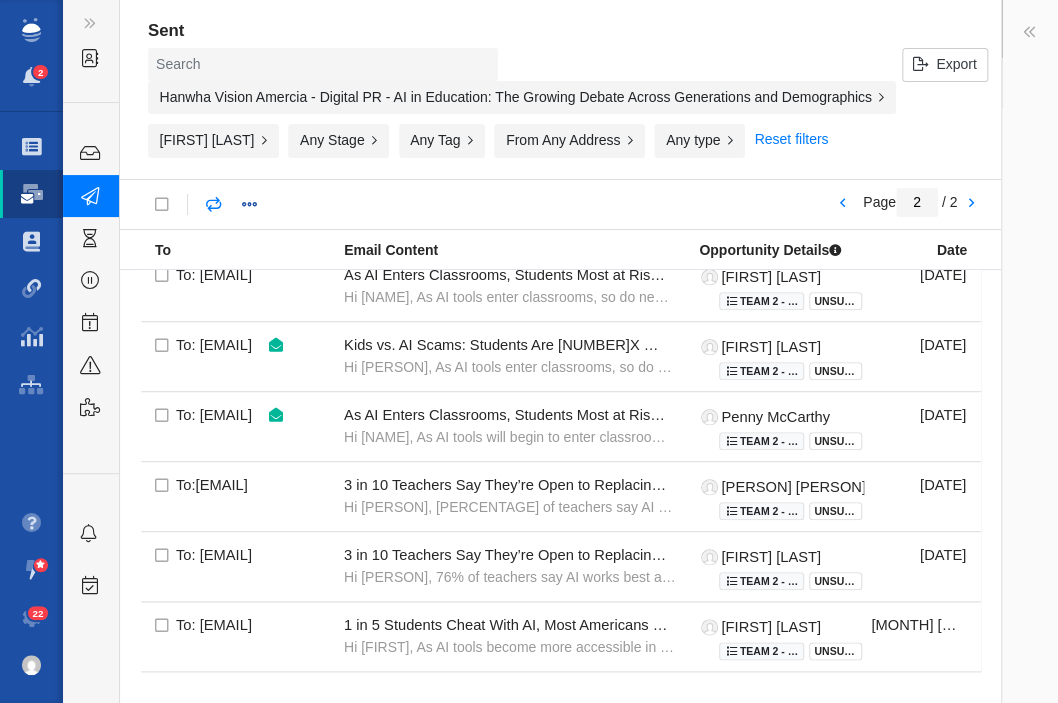 click on "Hanwha Vision Amercia - Digital PR - AI in Education: The Growing Debate Across Generations and Demographics" at bounding box center [522, 98] 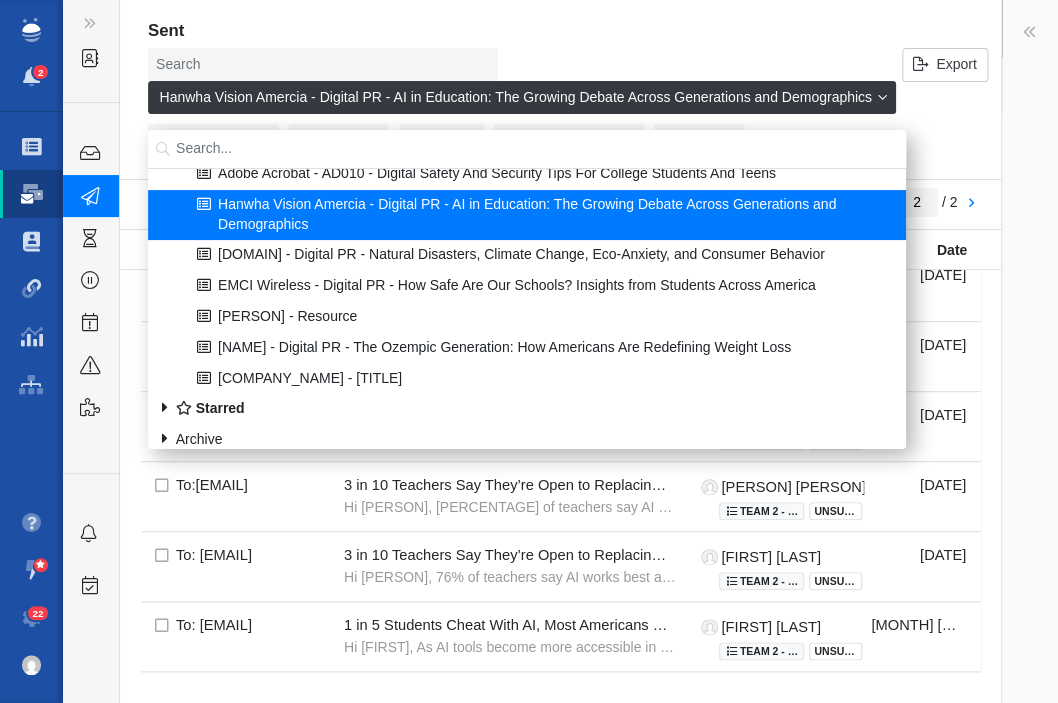 scroll, scrollTop: 200, scrollLeft: 0, axis: vertical 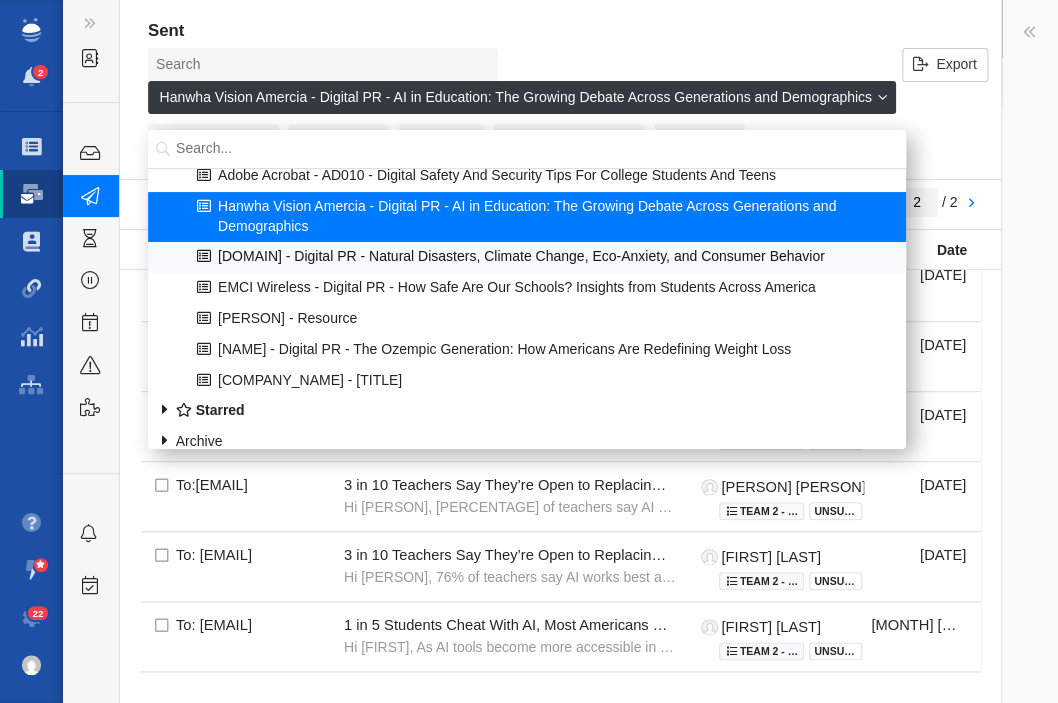 click on "[DOMAIN] - Digital PR - Natural Disasters, Climate Change, Eco-Anxiety, and Consumer Behavior" at bounding box center [527, 257] 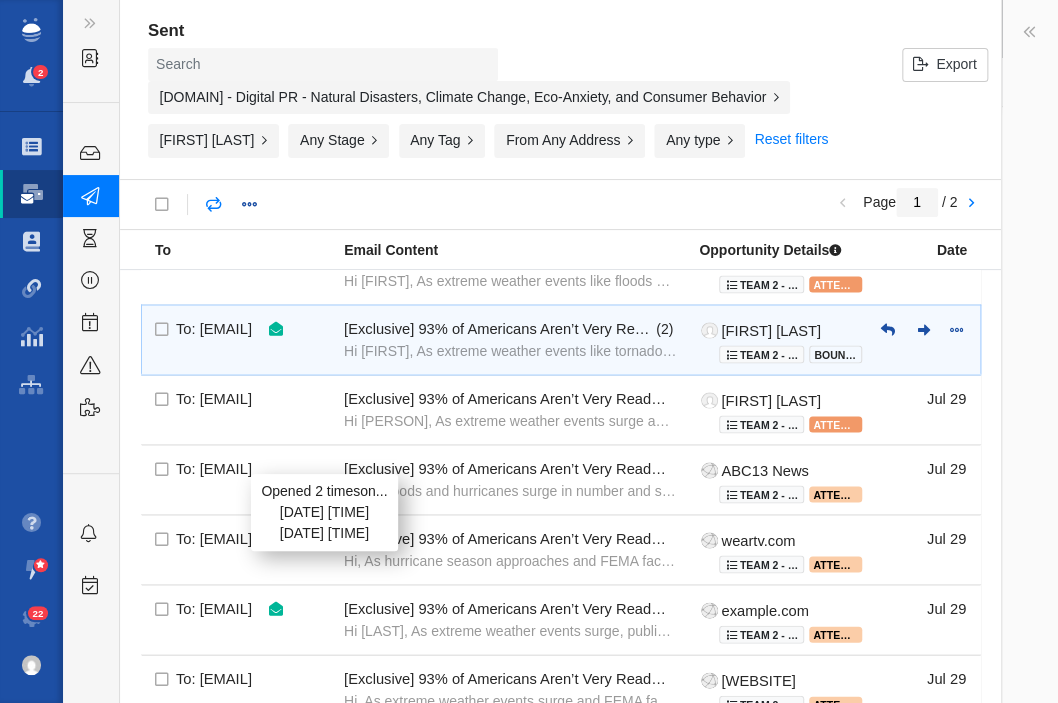 scroll, scrollTop: 1456, scrollLeft: 0, axis: vertical 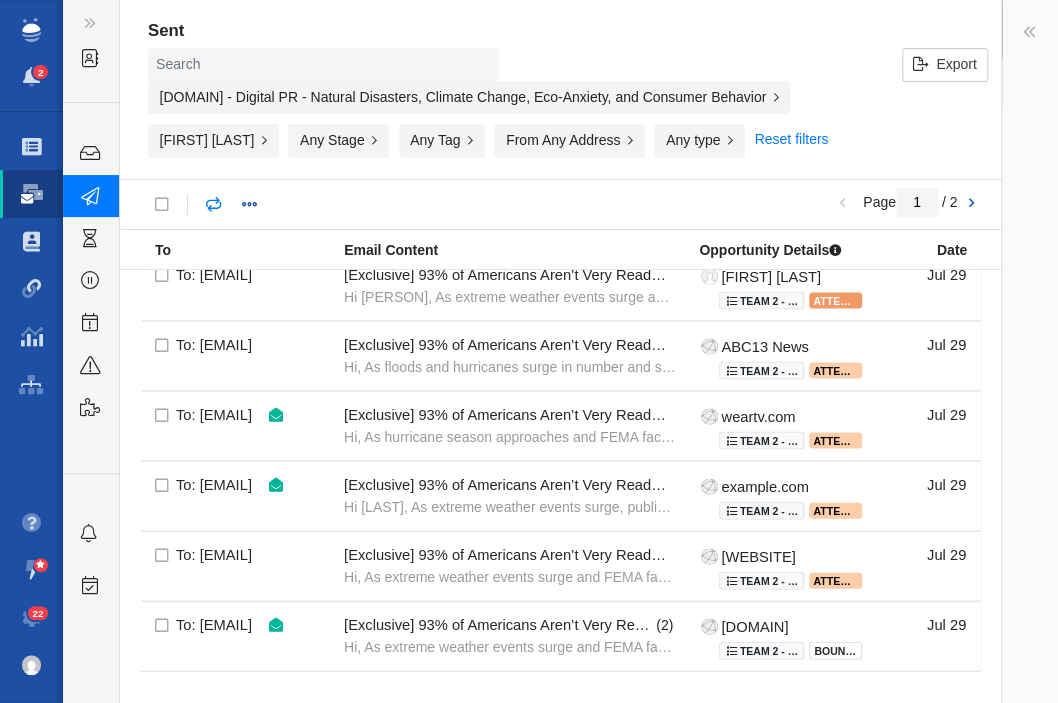 click at bounding box center (971, 204) 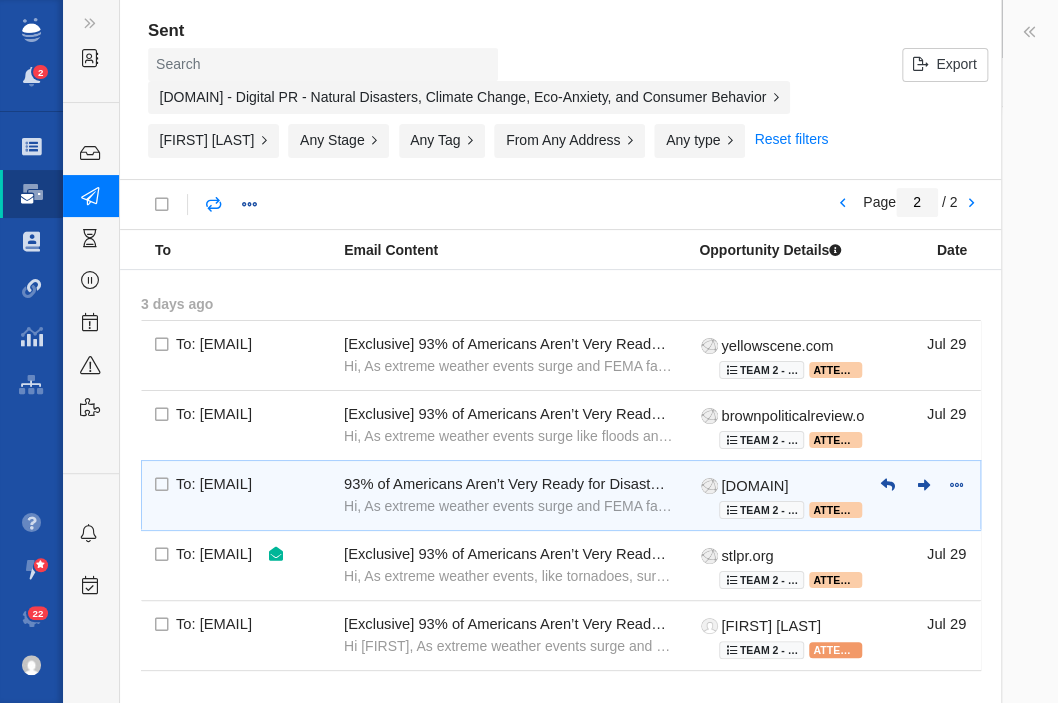 scroll, scrollTop: 0, scrollLeft: 0, axis: both 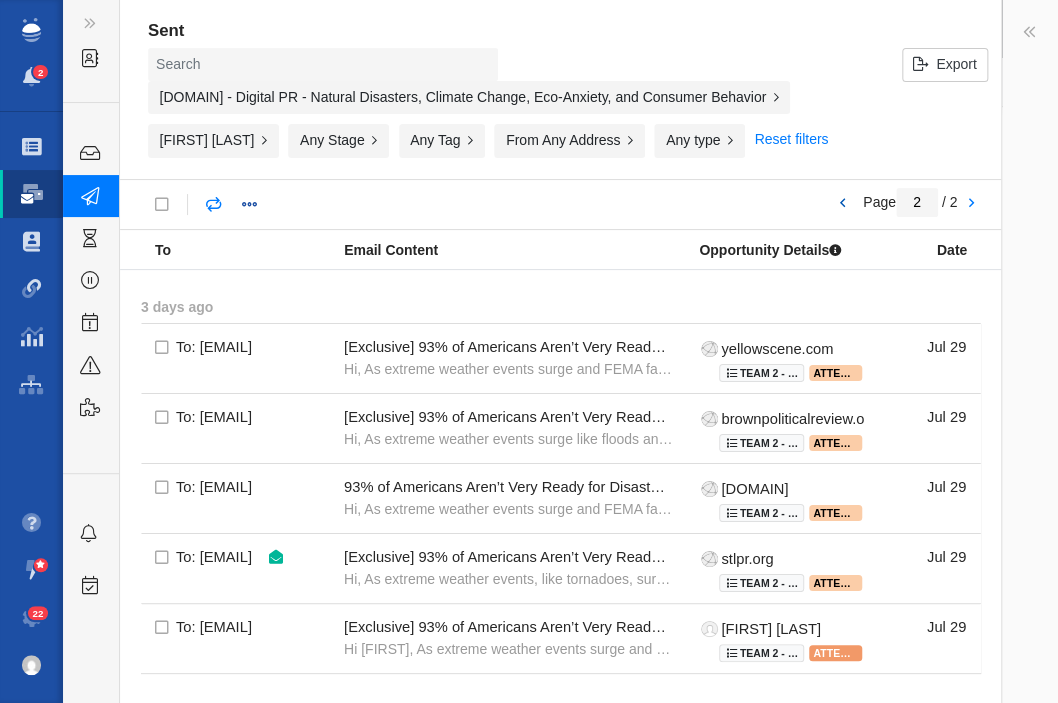 click at bounding box center (842, 204) 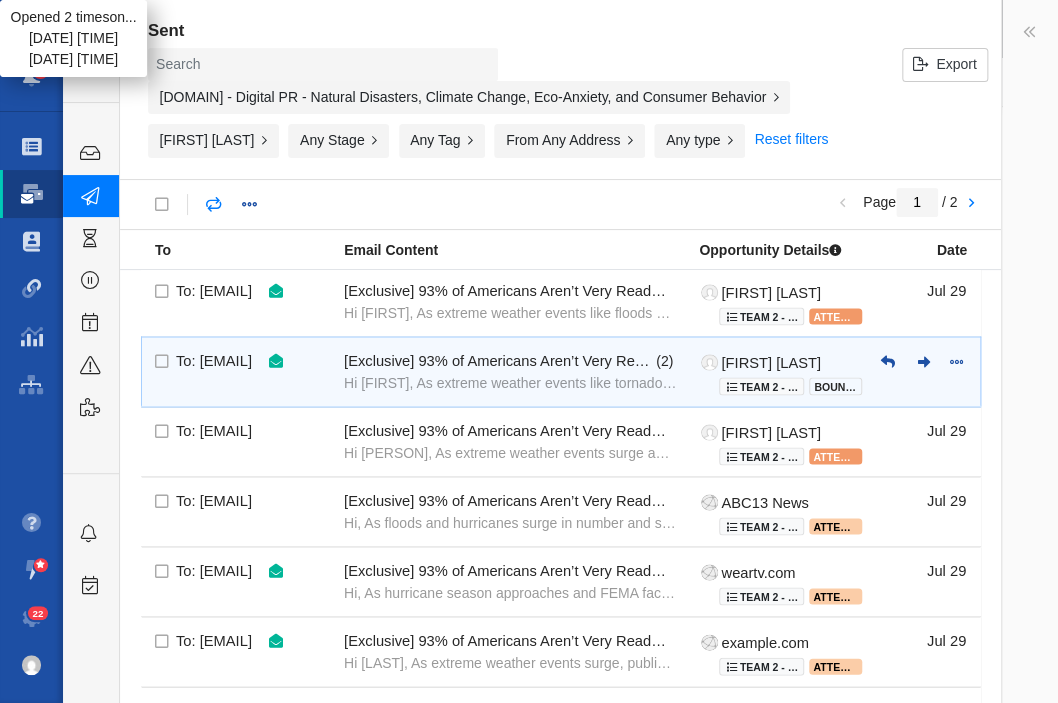 scroll, scrollTop: 1456, scrollLeft: 0, axis: vertical 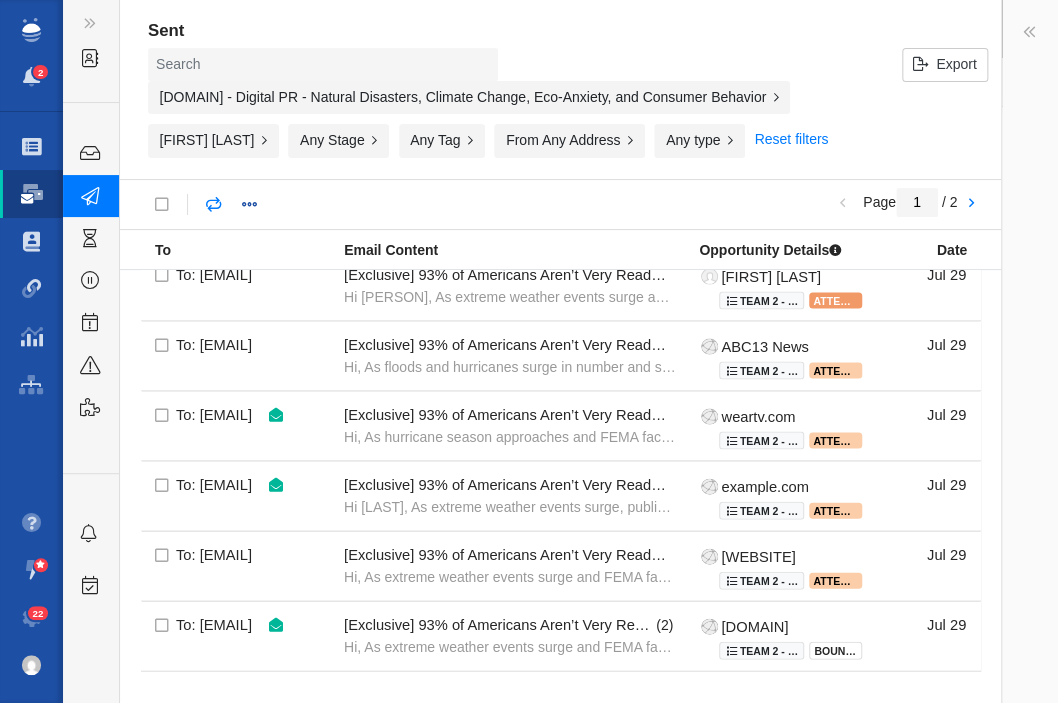 click on "[DOMAIN] - Digital PR - Natural Disasters, Climate Change, Eco-Anxiety, and Consumer Behavior" at bounding box center [474, 102] 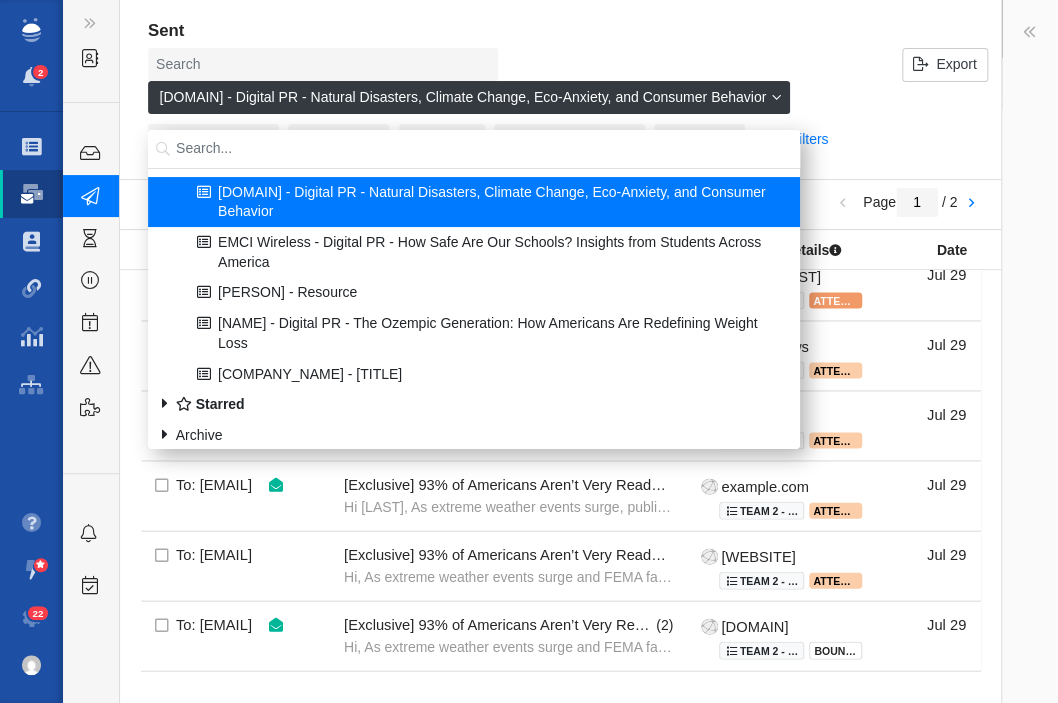 scroll, scrollTop: 400, scrollLeft: 0, axis: vertical 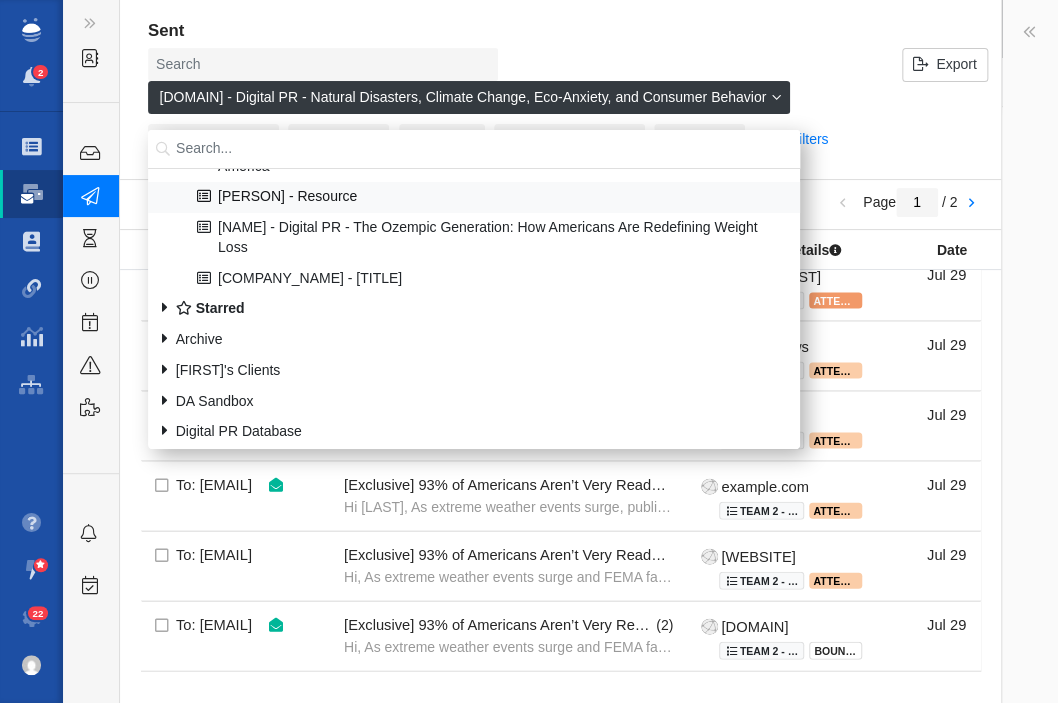 click on "[PERSON] - Resource" at bounding box center [474, 197] 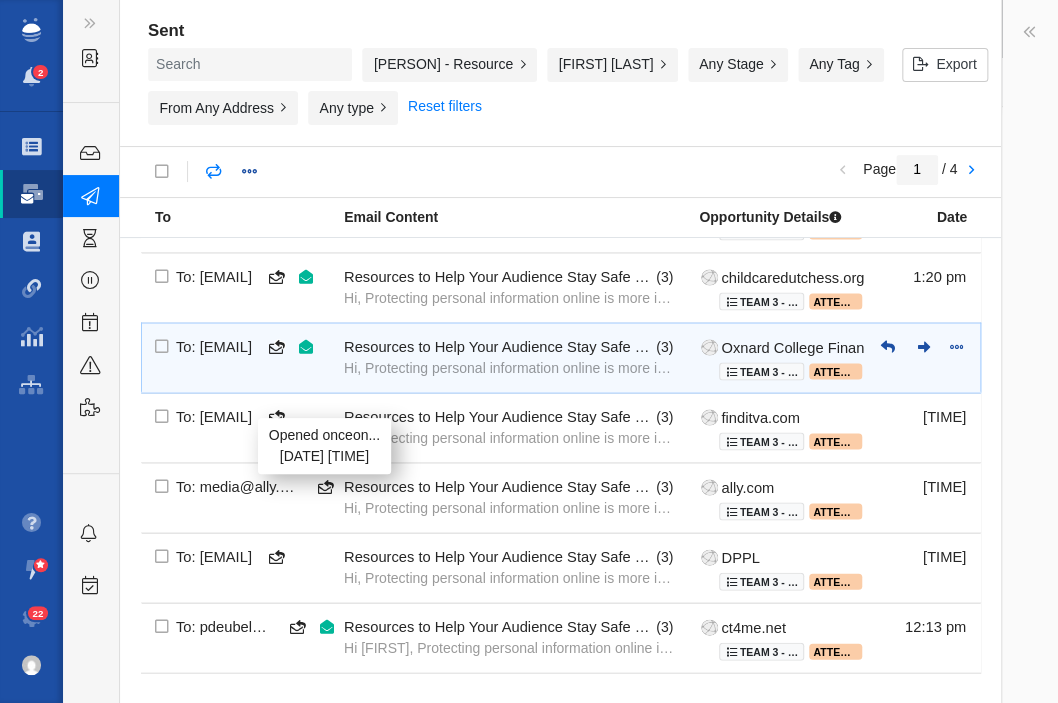scroll, scrollTop: 1370, scrollLeft: 0, axis: vertical 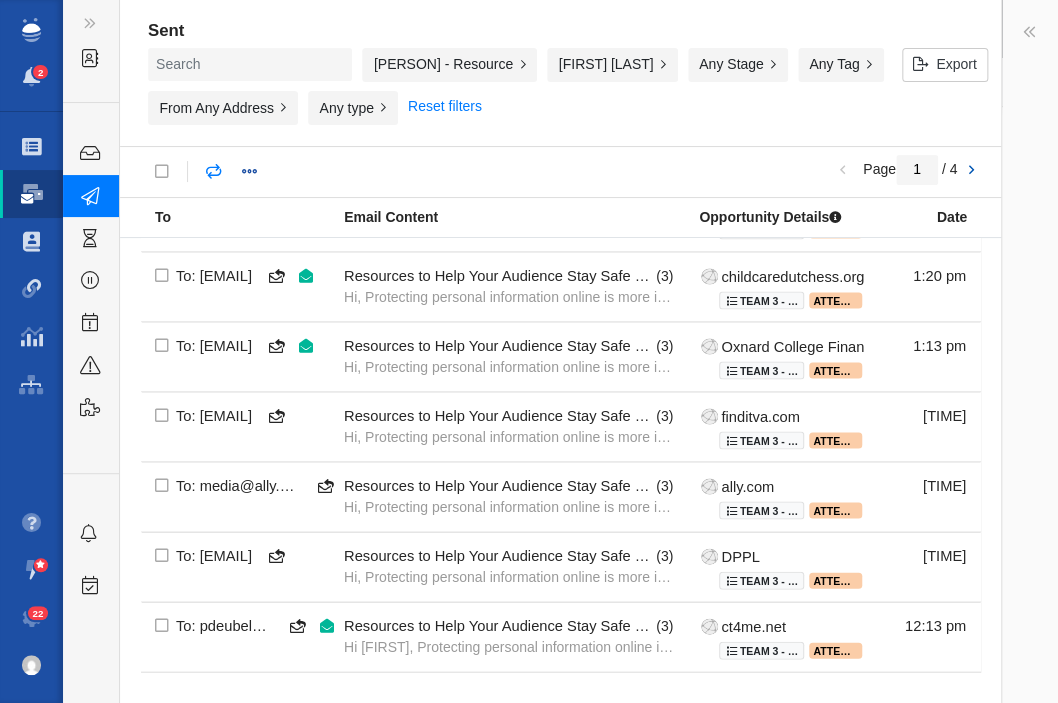 click at bounding box center (971, 171) 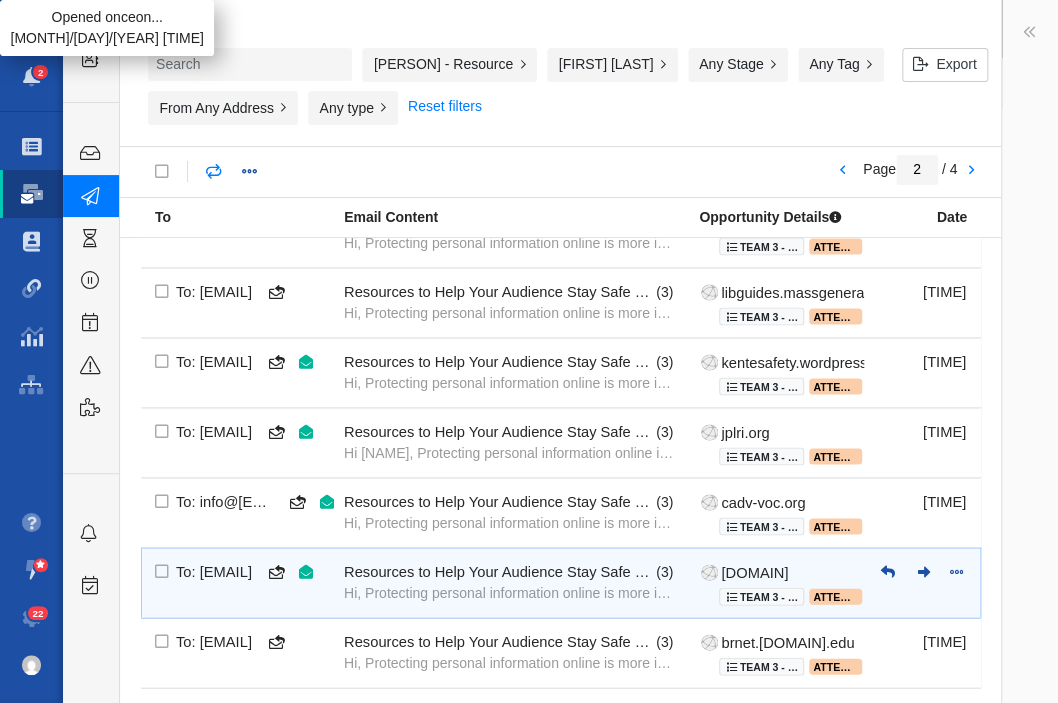 scroll, scrollTop: 1370, scrollLeft: 0, axis: vertical 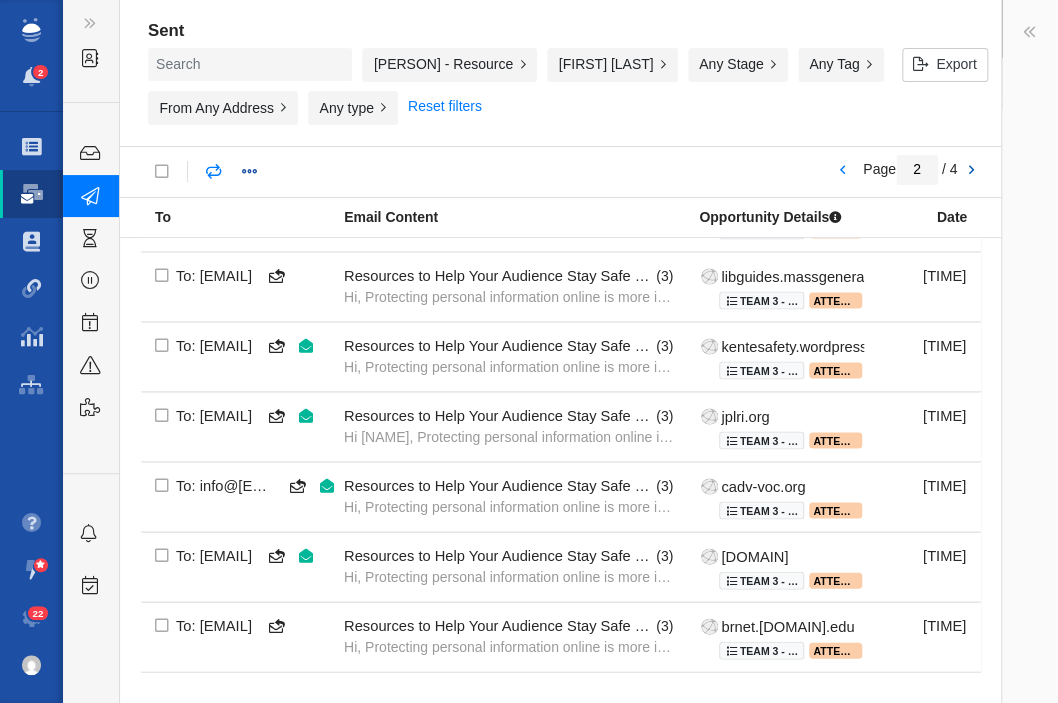 click at bounding box center [971, 171] 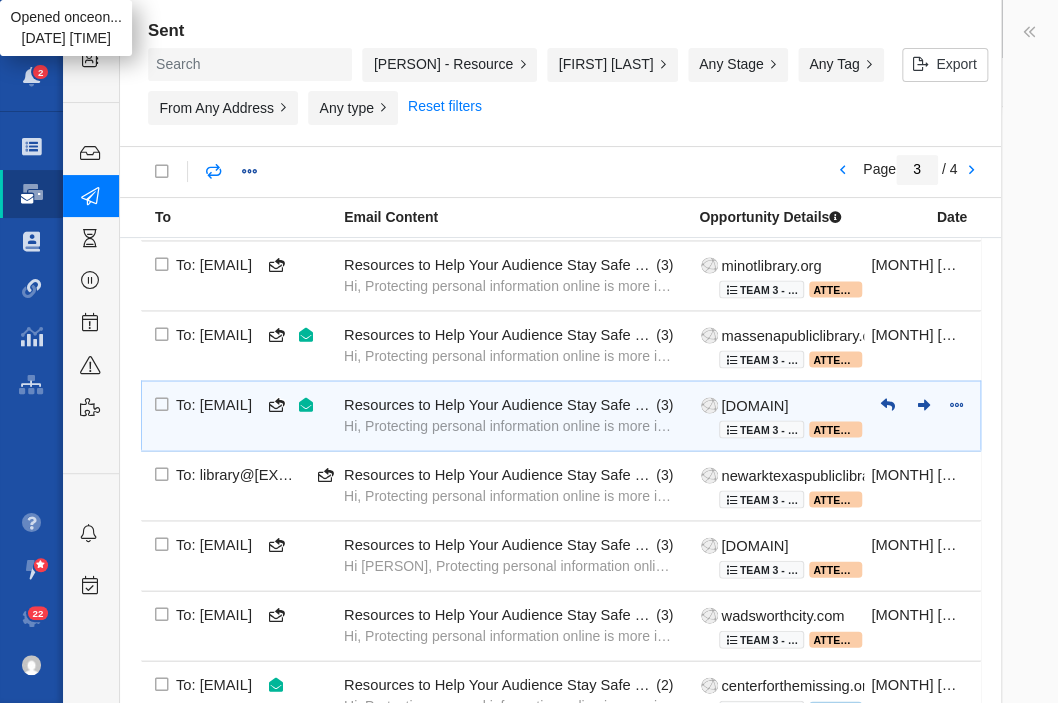 scroll, scrollTop: 1423, scrollLeft: 0, axis: vertical 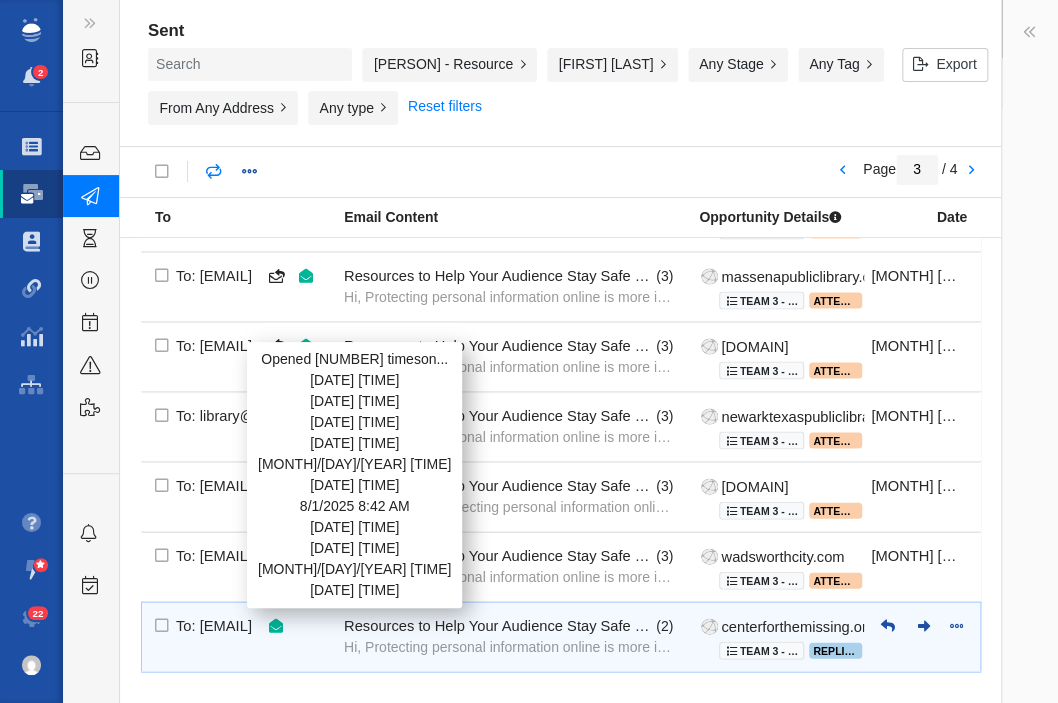 click on "Hi, Protecting personal information online is more important than ever, especially for those at risk of harassment, stal" at bounding box center [510, 646] 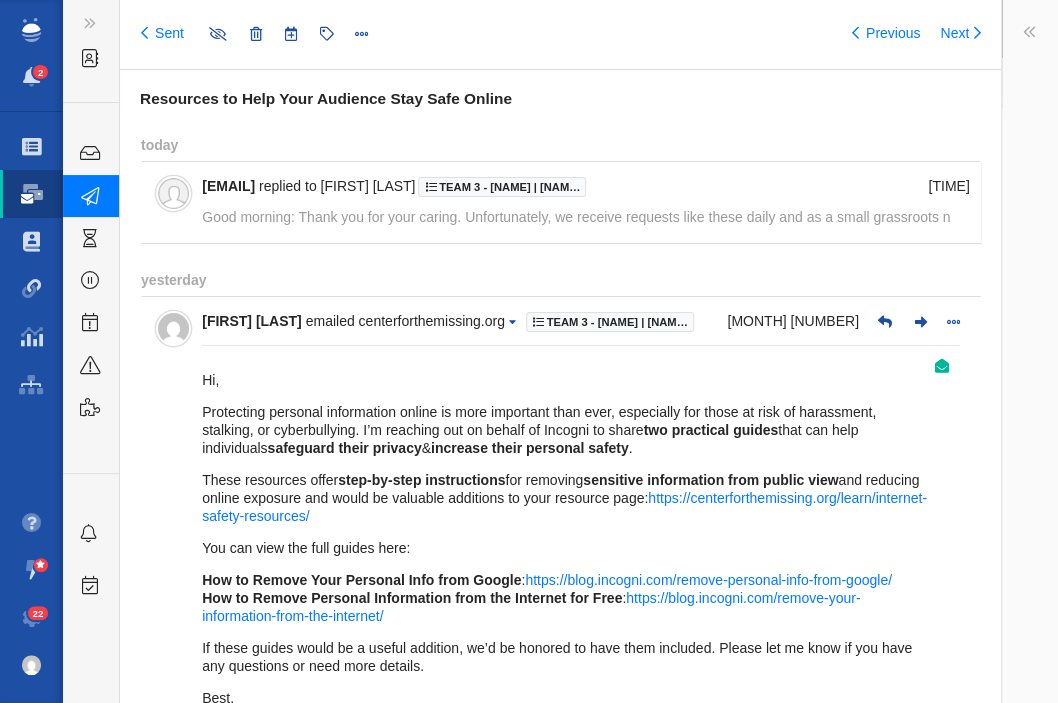 type on "message:1412659437" 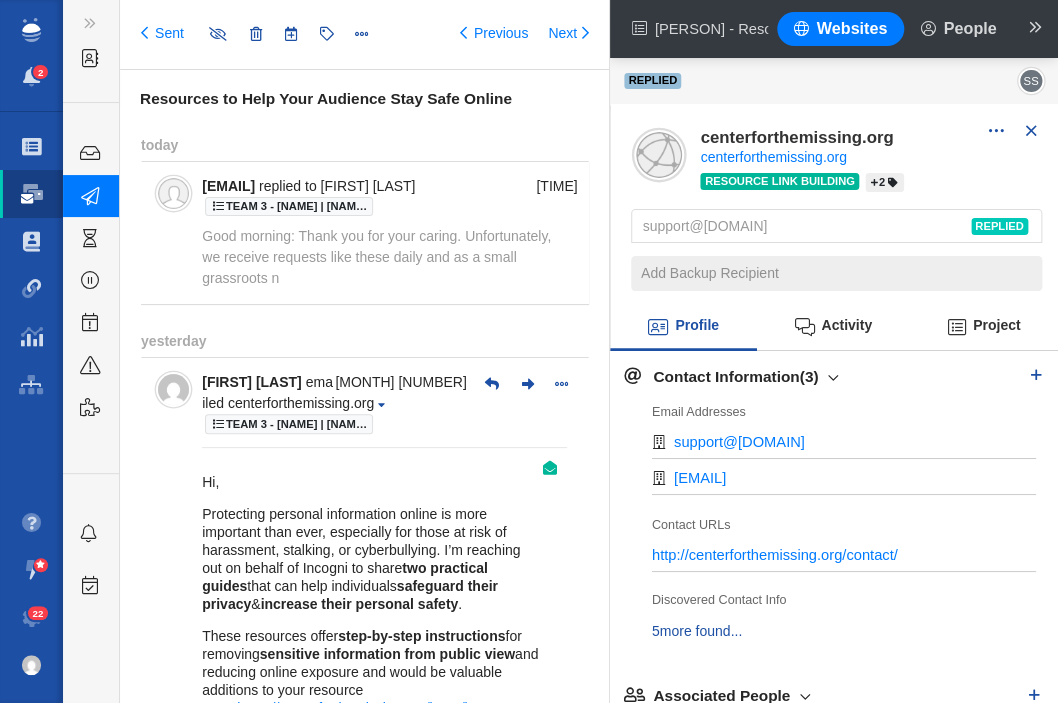 click on "Good morning: Thank you for your caring. Unfortunately, we receive requests like these daily and as a small grassroots n" at bounding box center (376, 257) 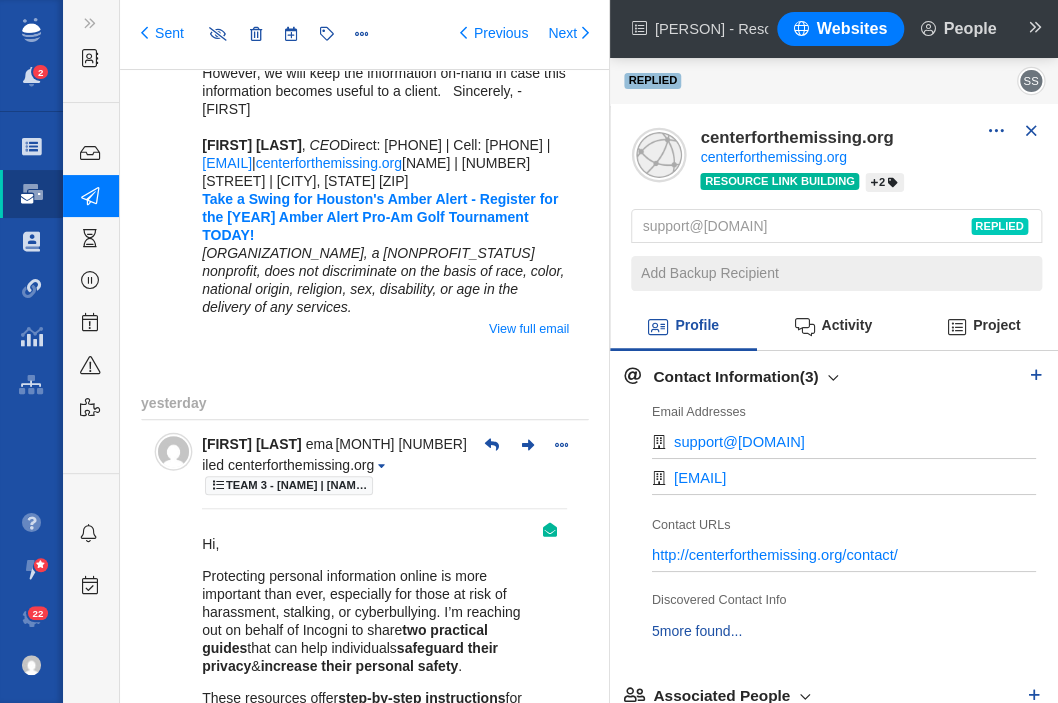 scroll, scrollTop: 0, scrollLeft: 0, axis: both 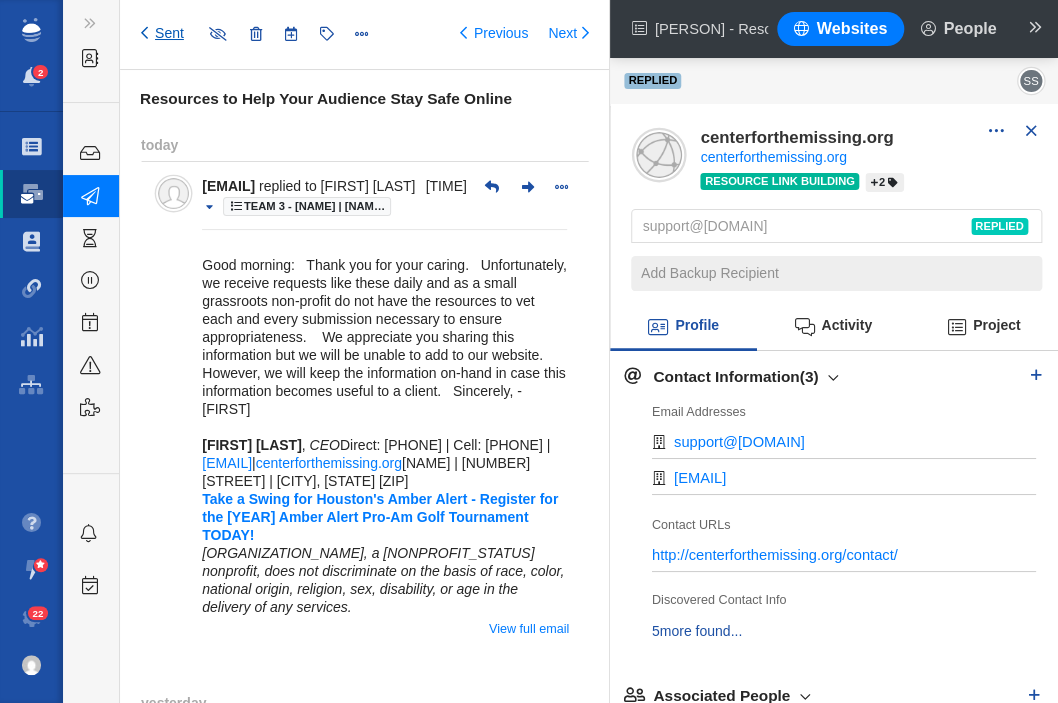 click on "Sent" at bounding box center [162, 34] 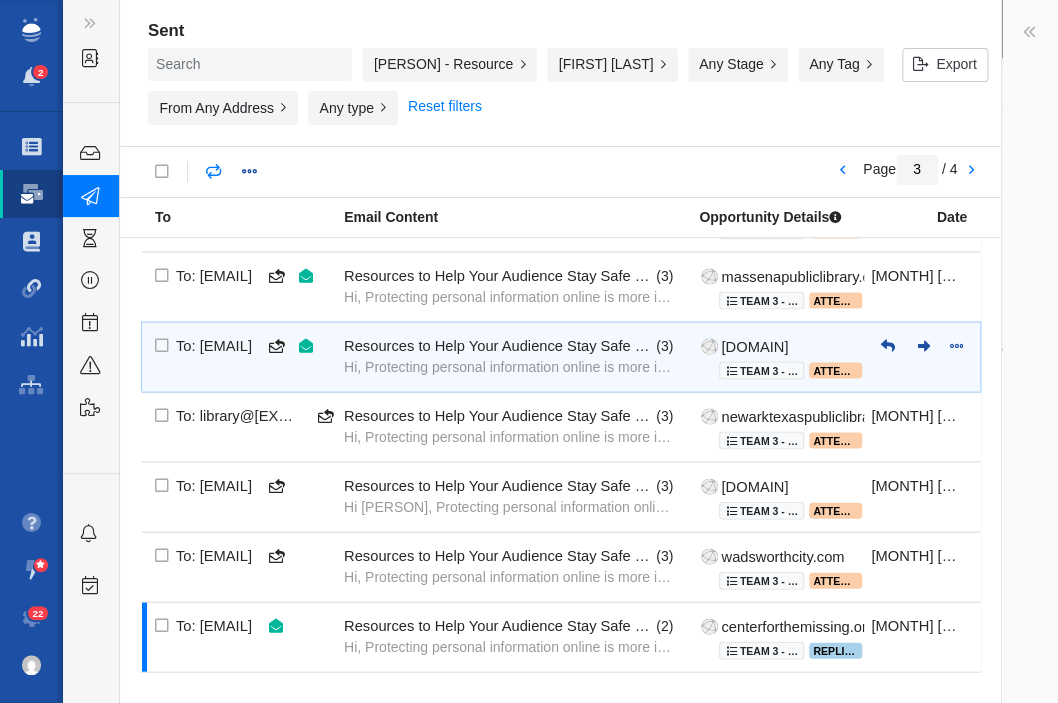 type 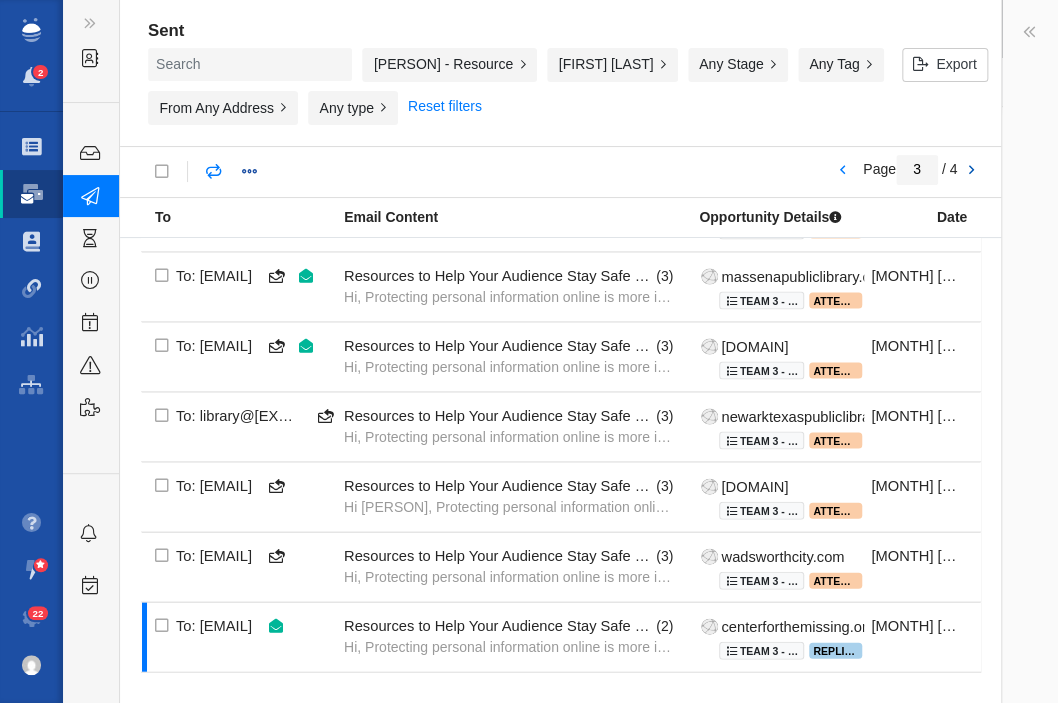 click at bounding box center [971, 171] 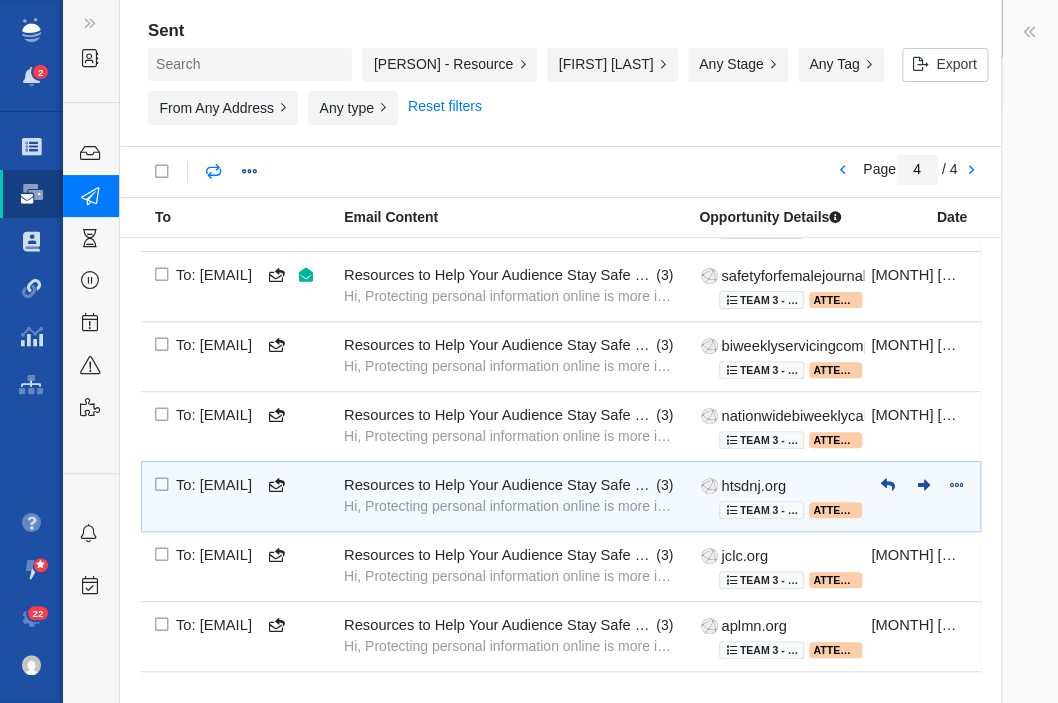 scroll, scrollTop: 0, scrollLeft: 0, axis: both 